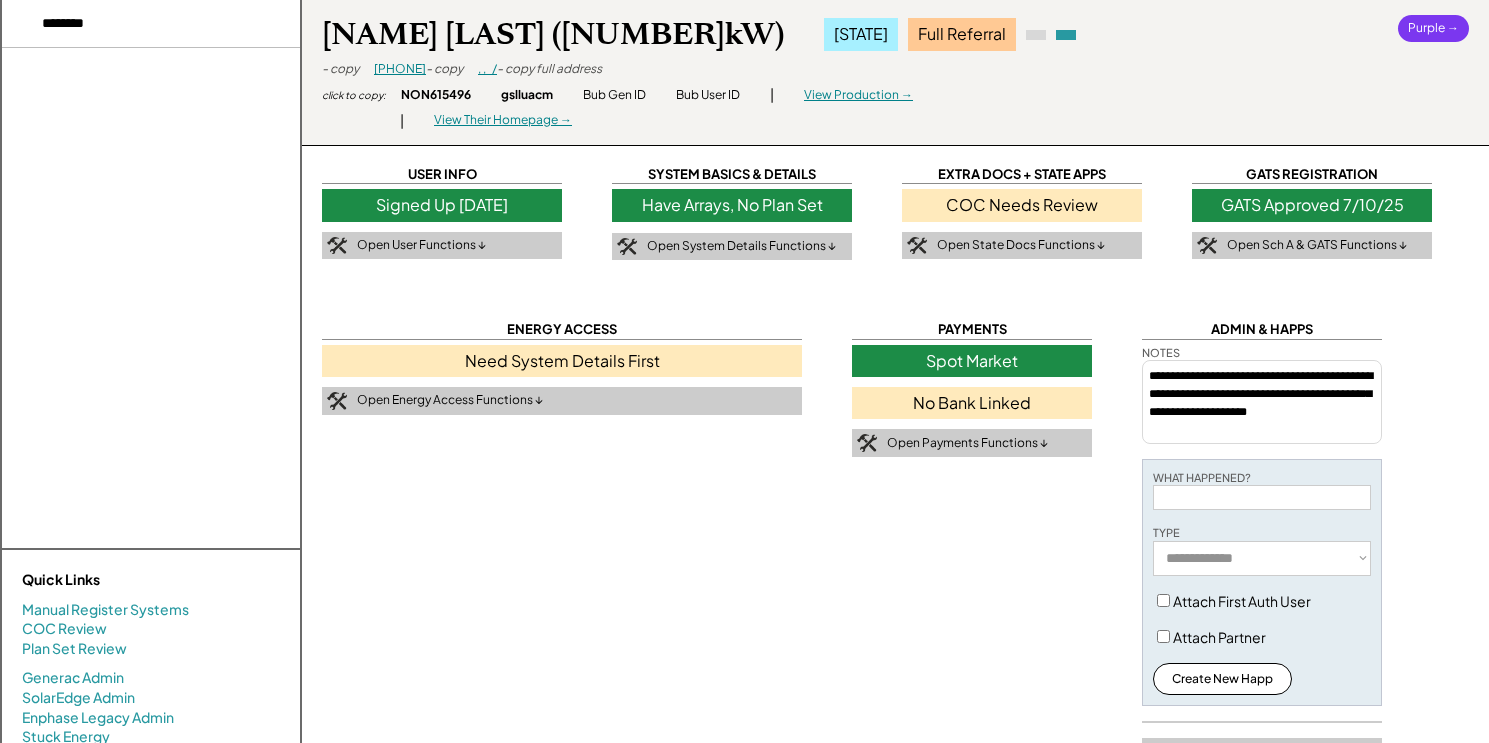 select on "**********" 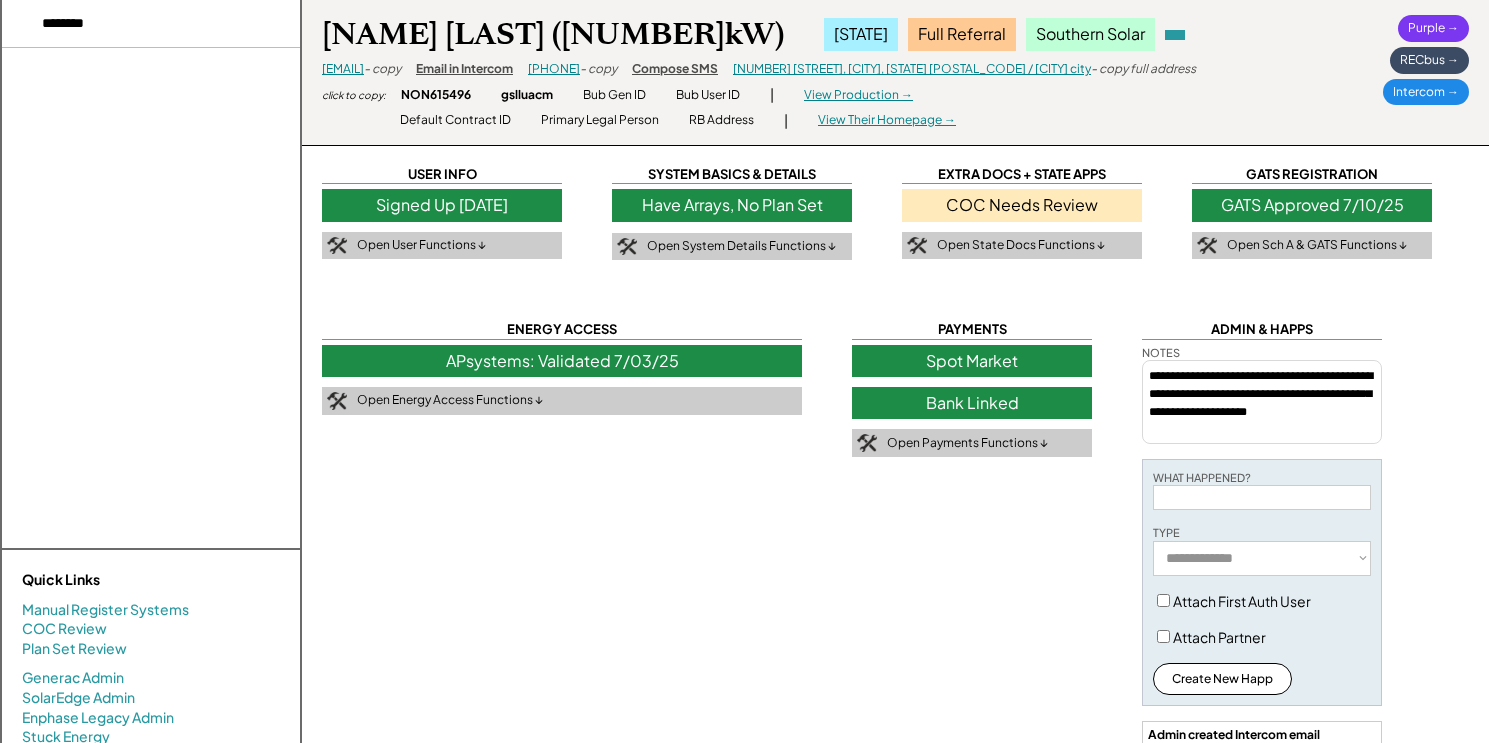 scroll, scrollTop: 56, scrollLeft: 0, axis: vertical 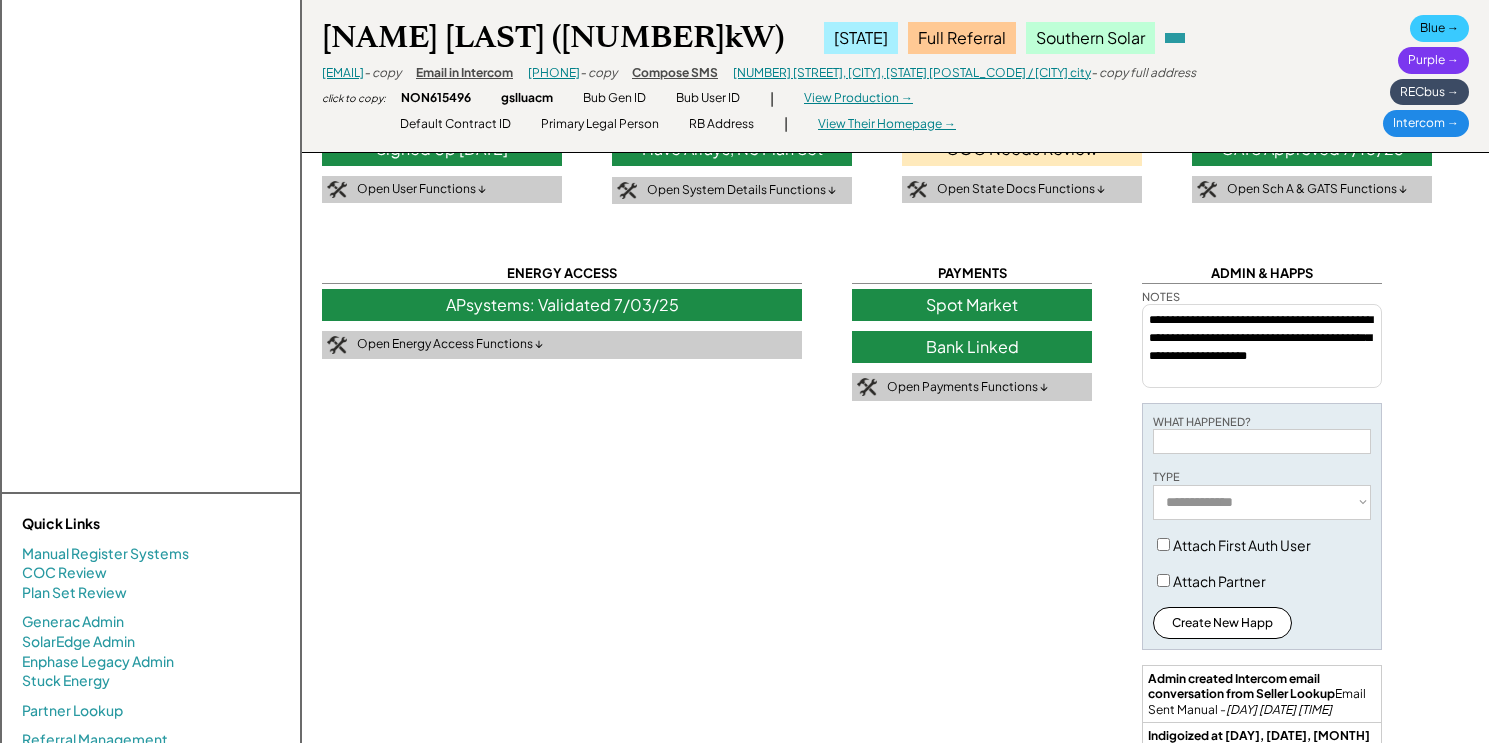 click on "APsystems: Validated 7/03/25" at bounding box center [562, 305] 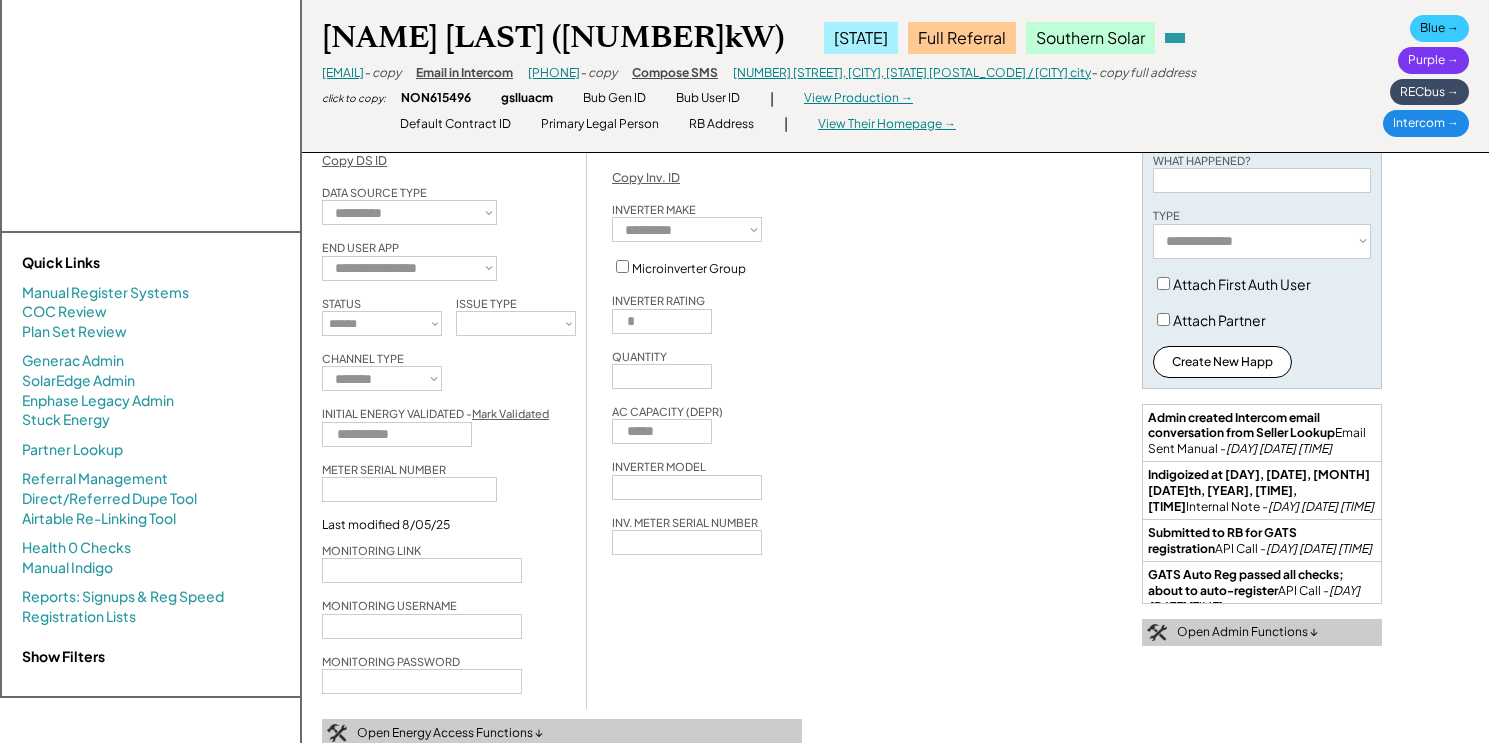 scroll, scrollTop: 0, scrollLeft: 0, axis: both 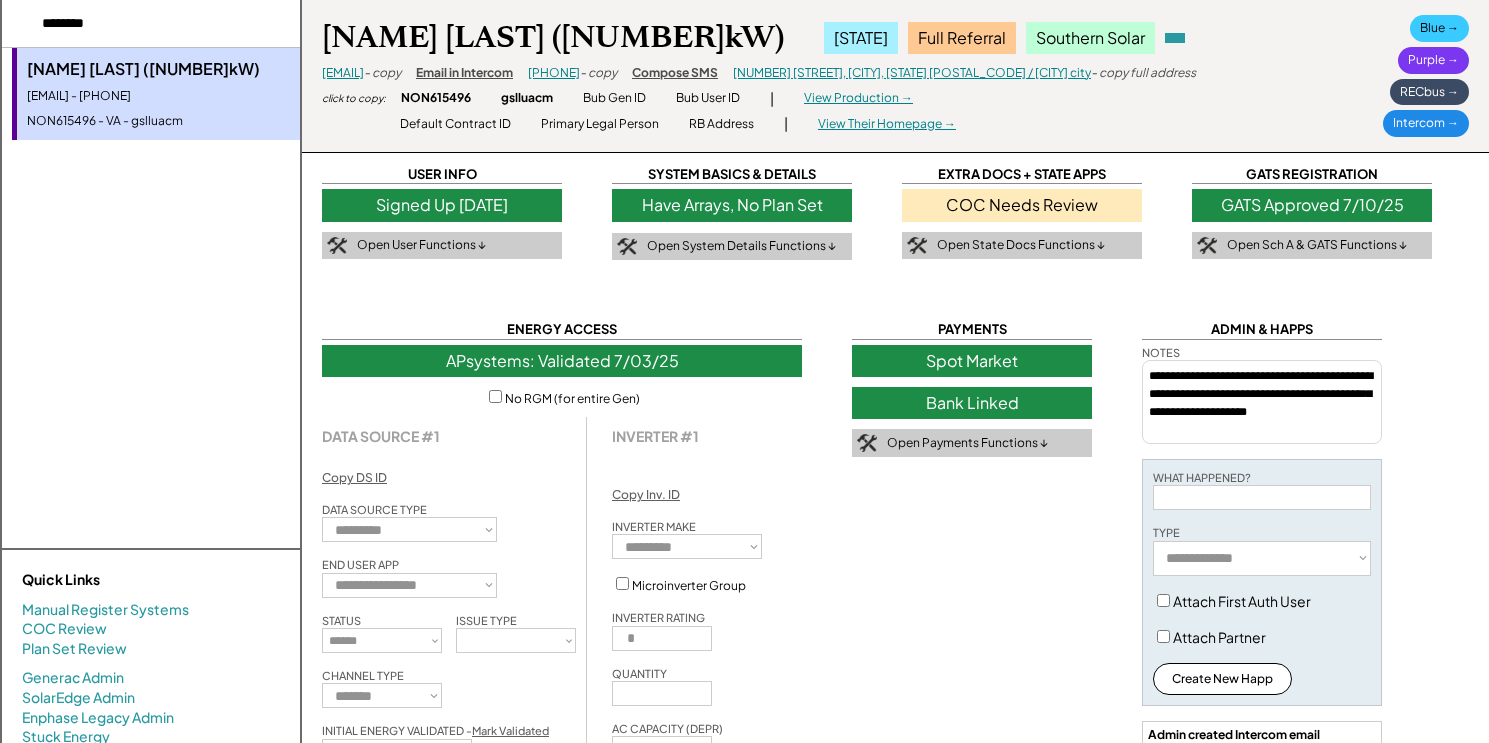 select on "*******" 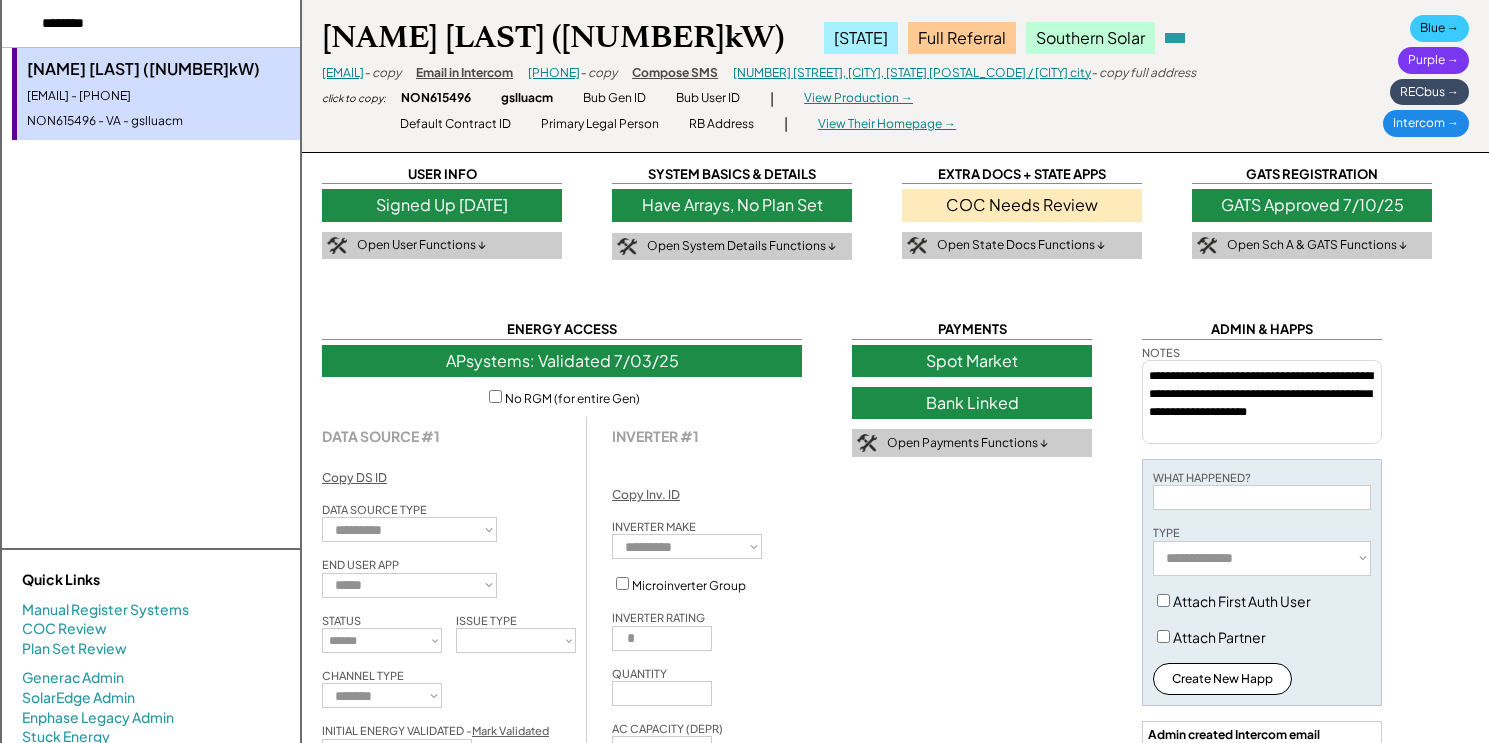 select on "*******" 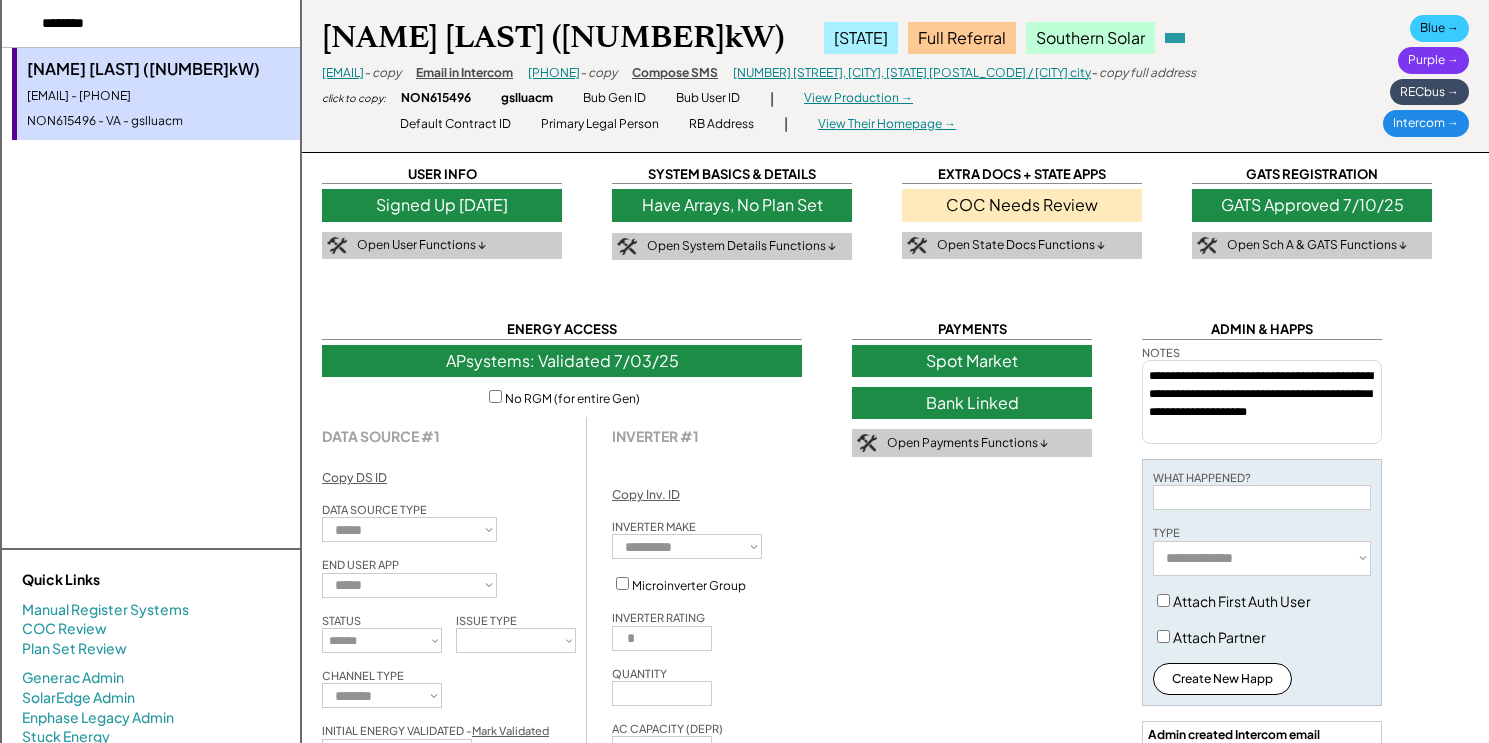 select on "*******" 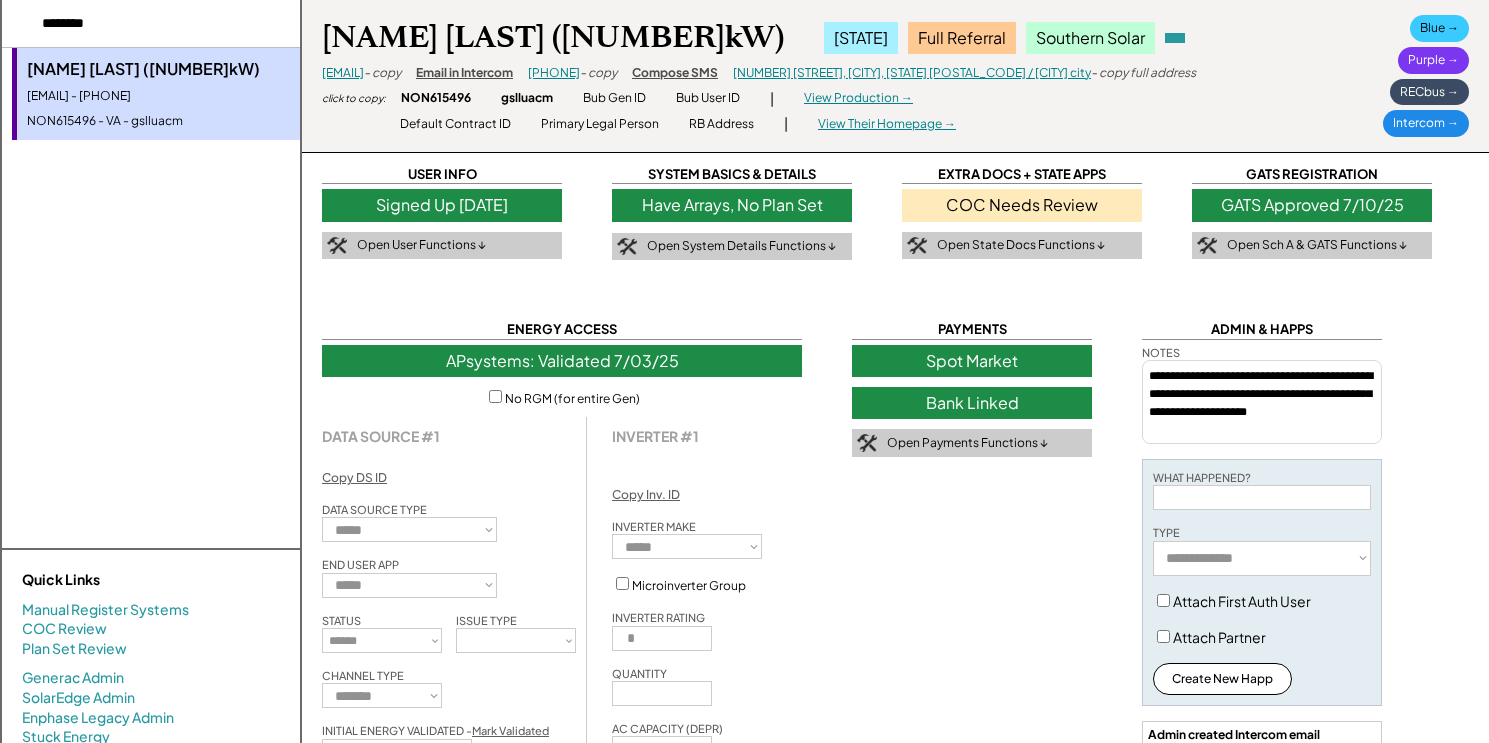 type on "**********" 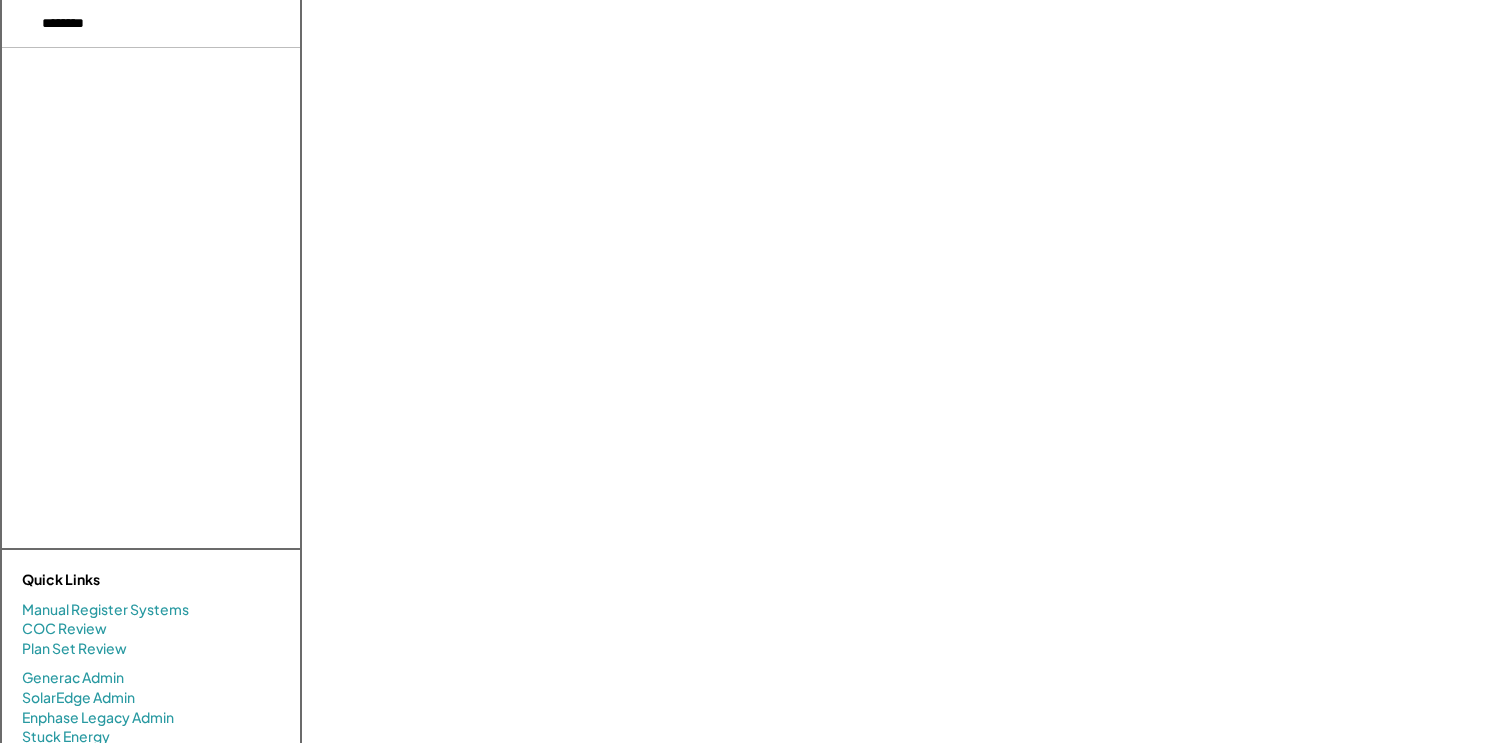 scroll, scrollTop: 0, scrollLeft: 0, axis: both 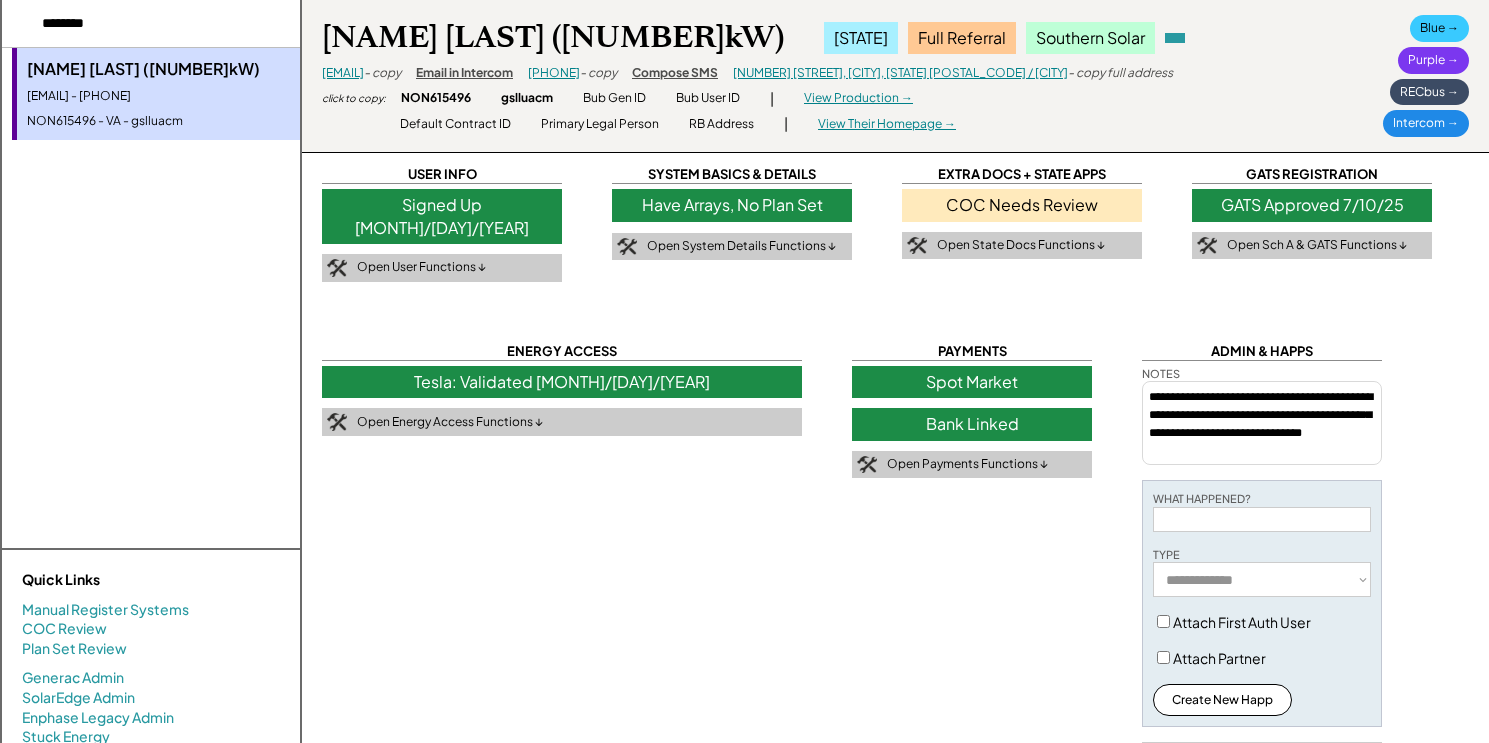 click on "Tesla: Validated 7/03/25" at bounding box center [562, 382] 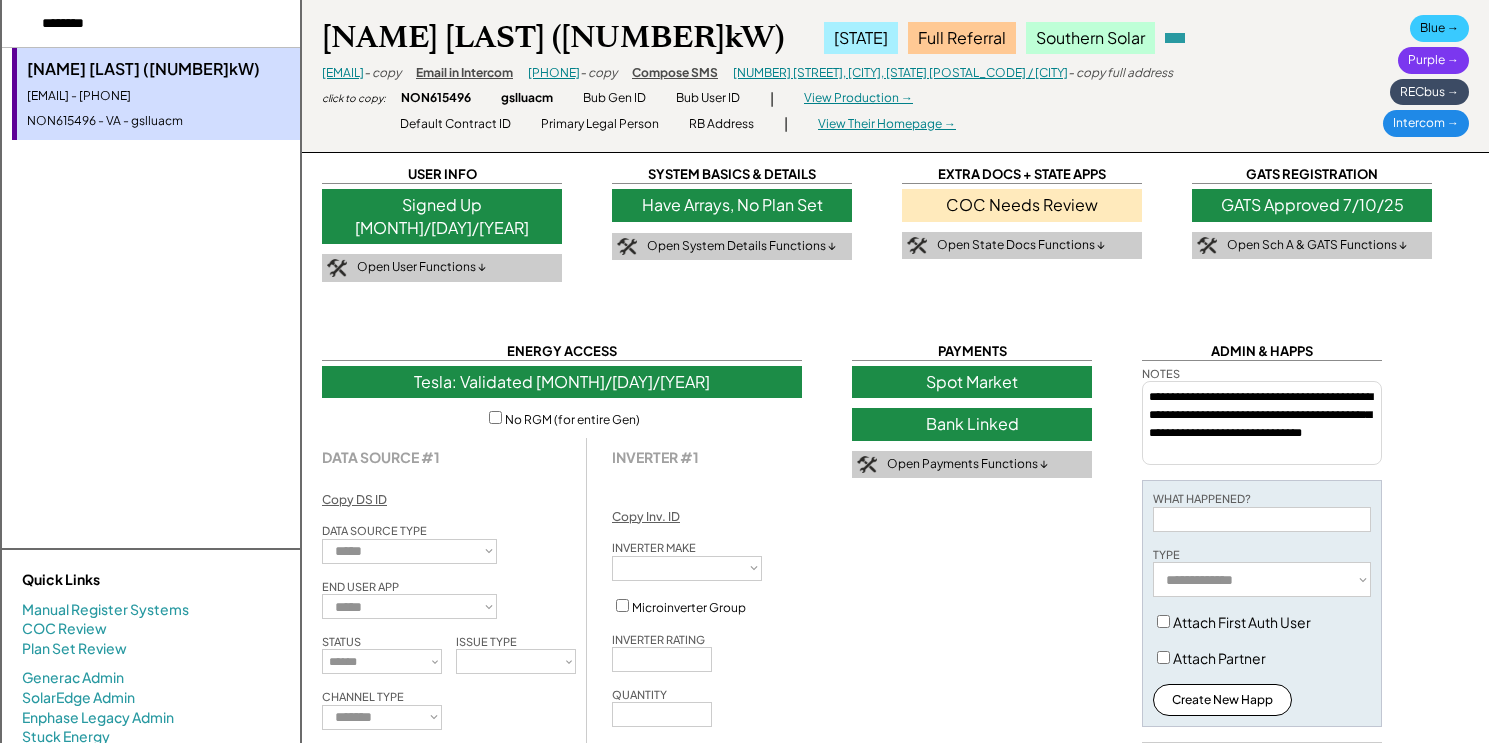 type on "*" 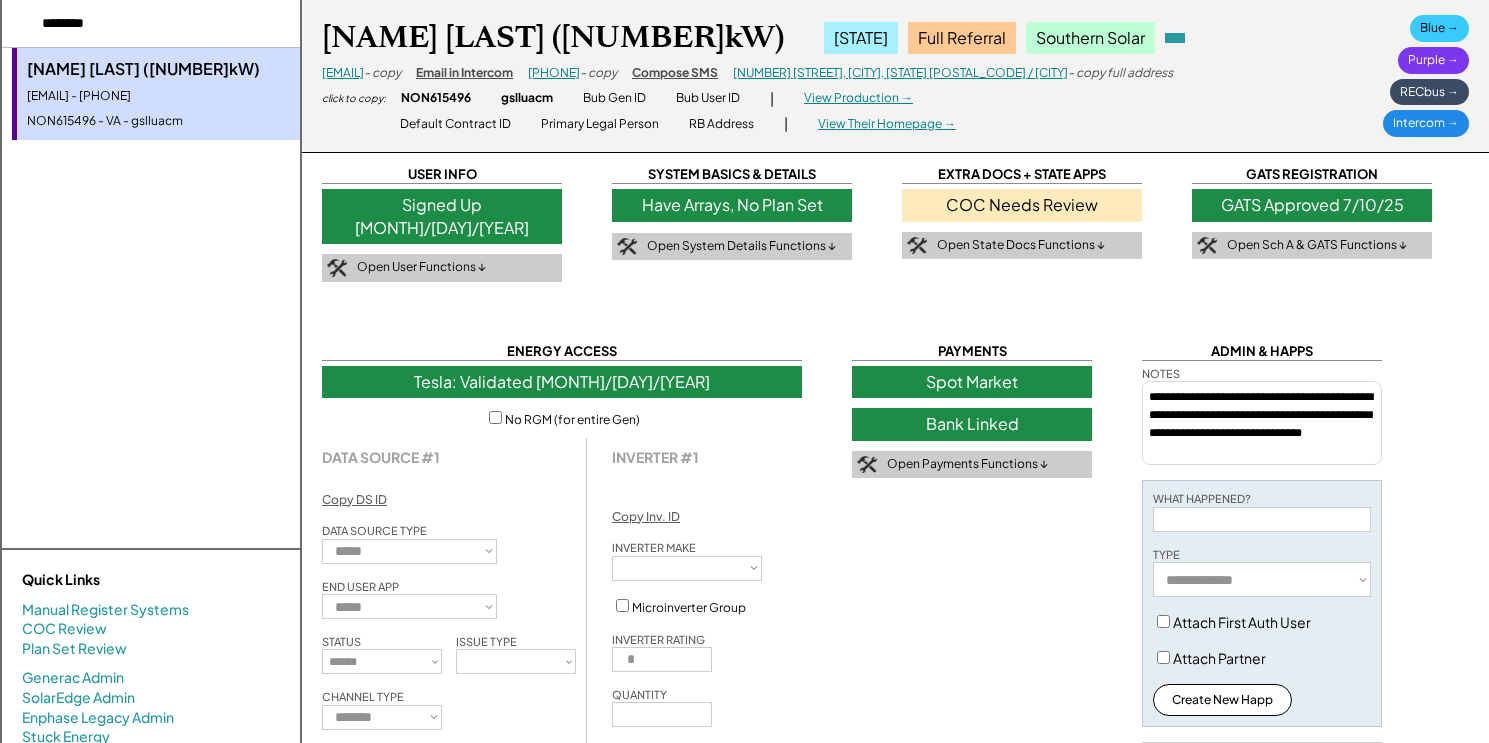select on "*******" 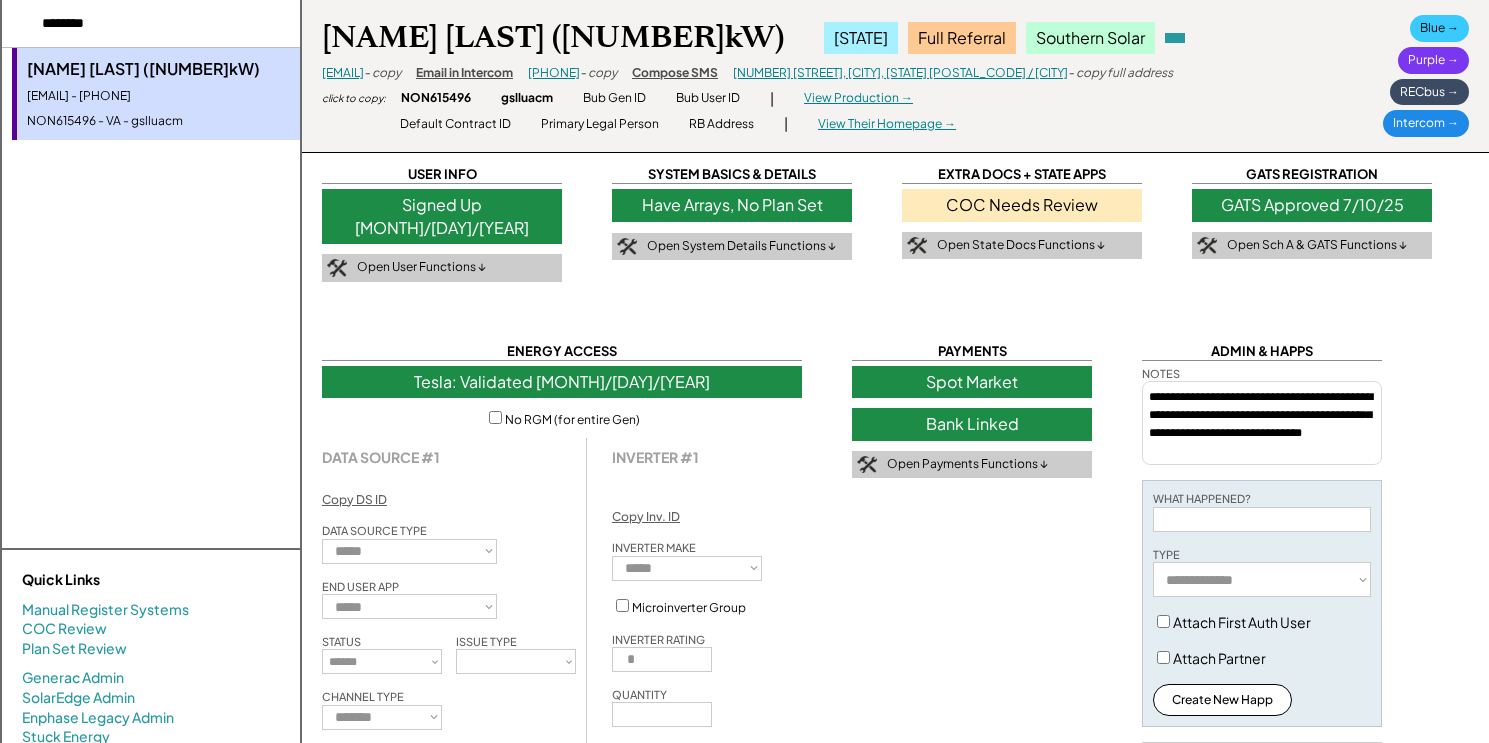 click on "**********" at bounding box center (895, 678) 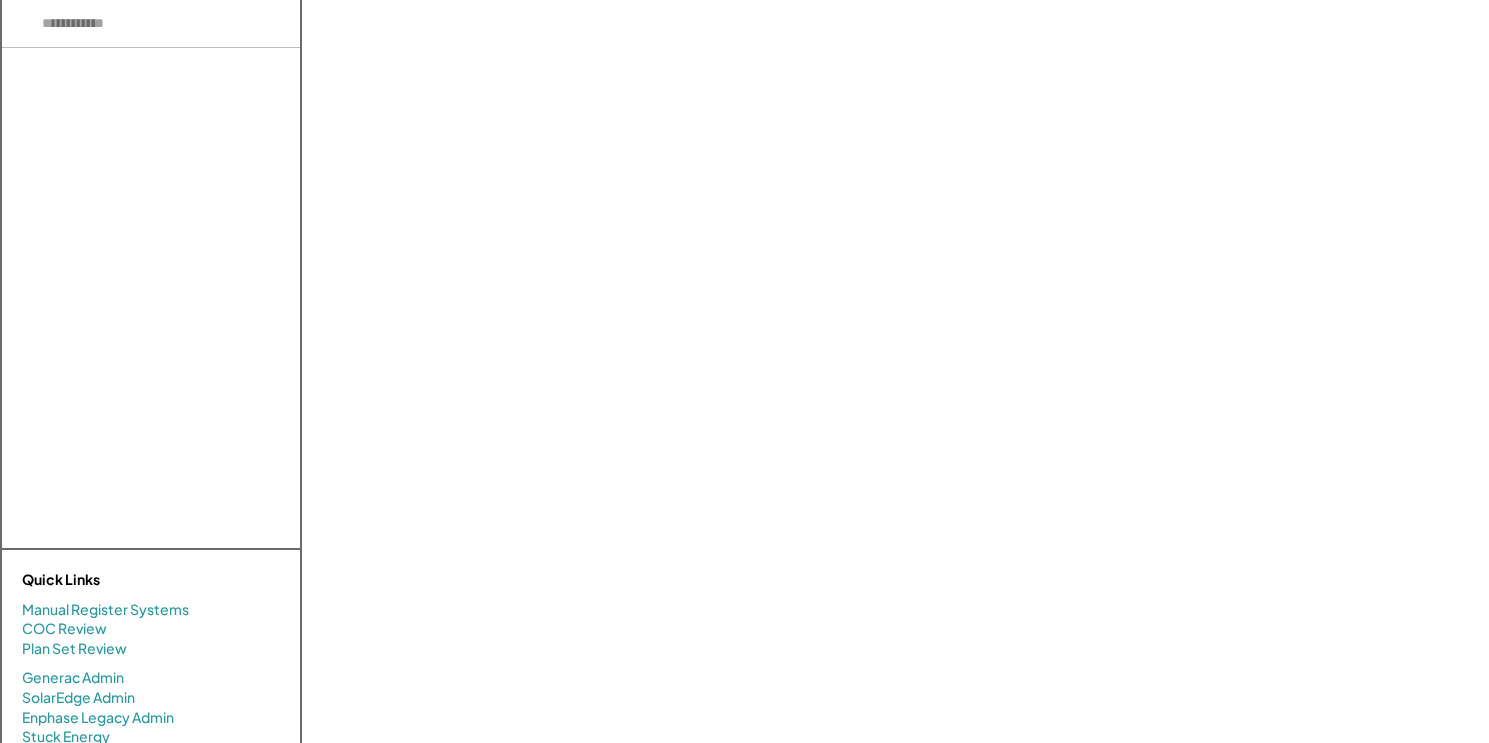 scroll, scrollTop: 0, scrollLeft: 0, axis: both 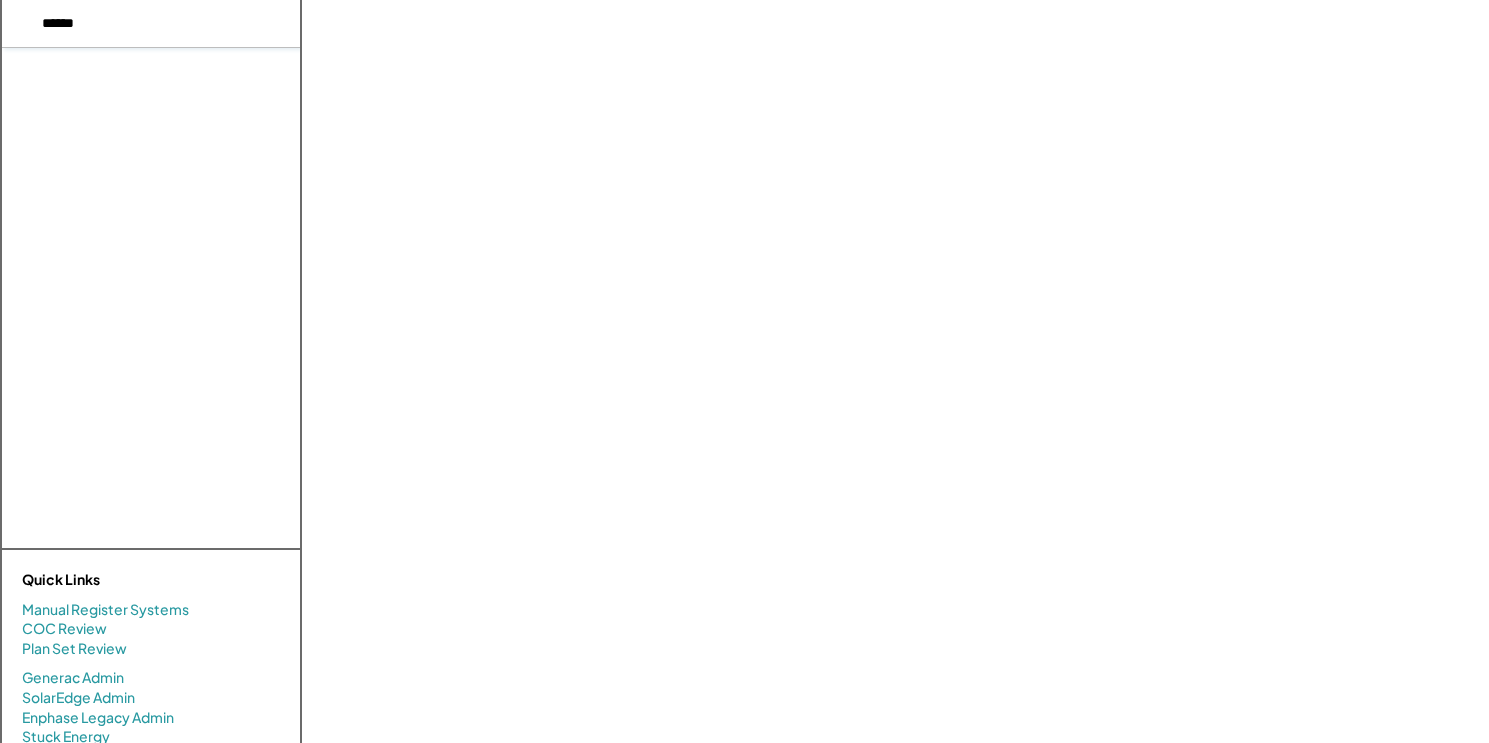 type on "******" 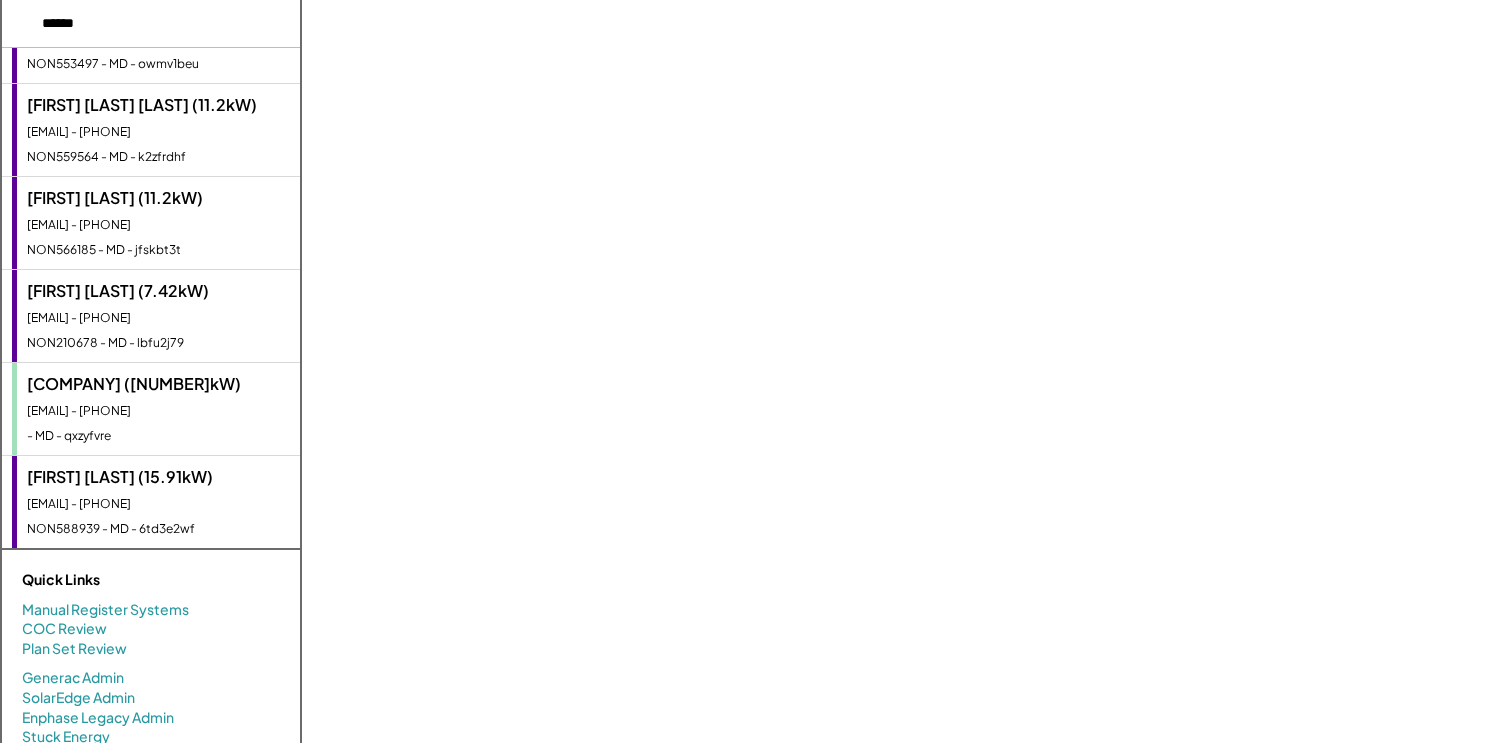 scroll, scrollTop: 1099, scrollLeft: 0, axis: vertical 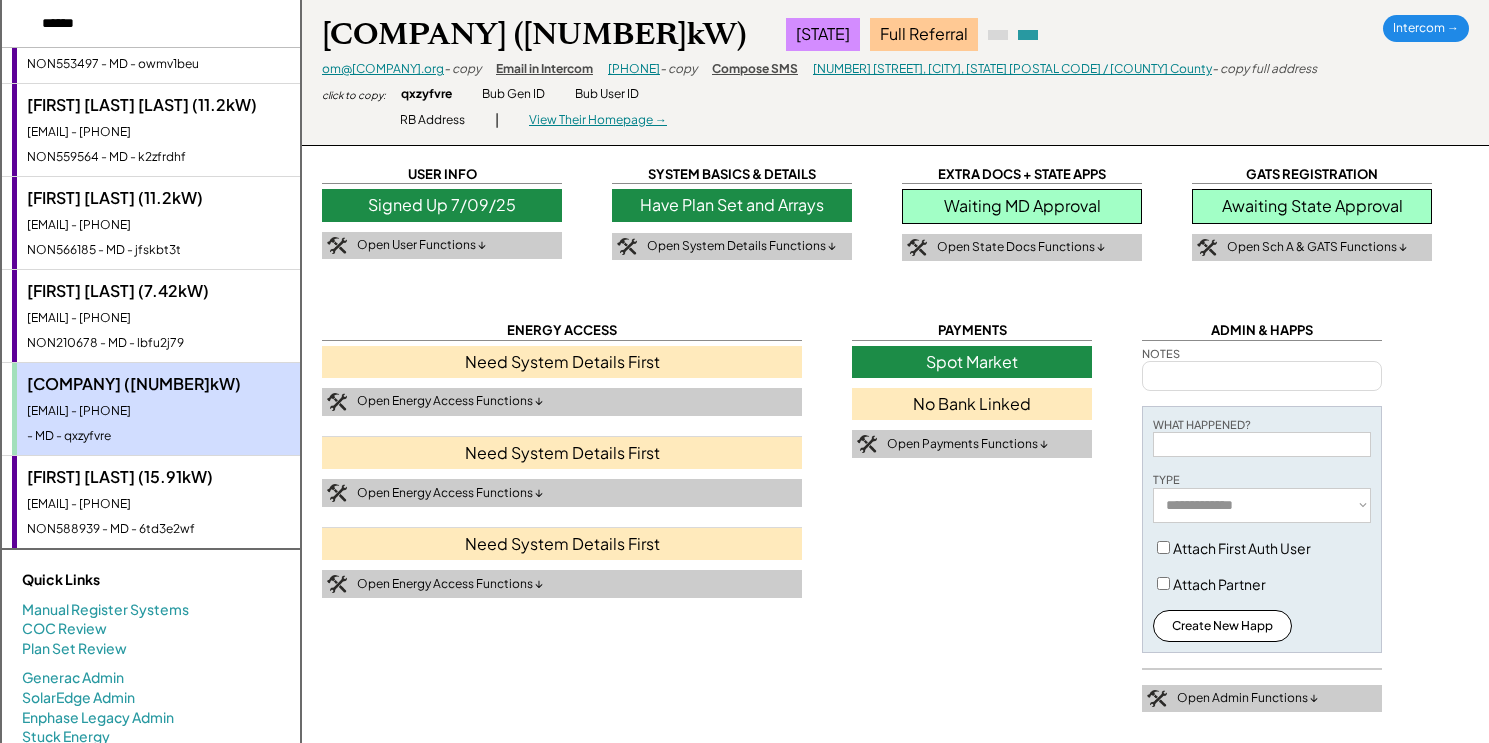select 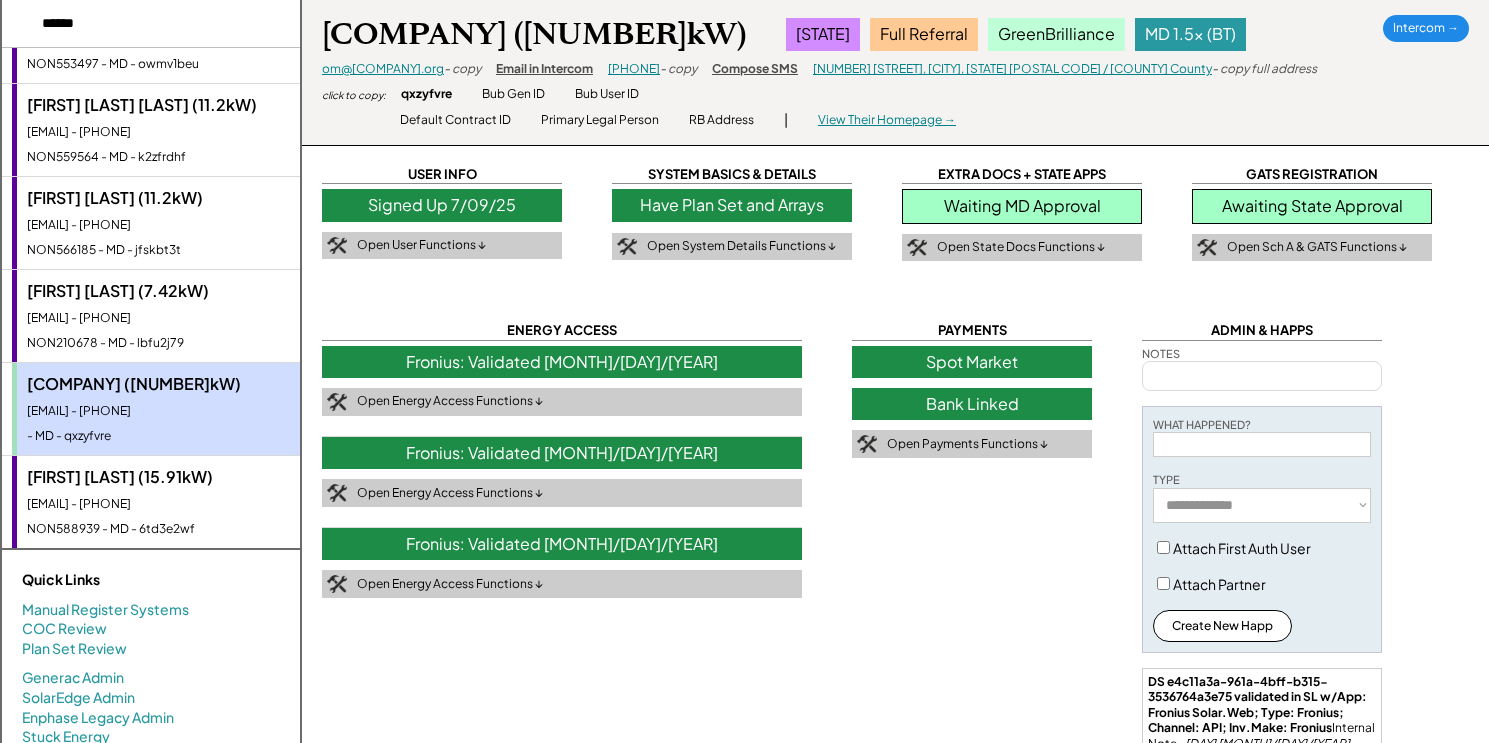 click on "Waiting MD Approval" at bounding box center (1022, 206) 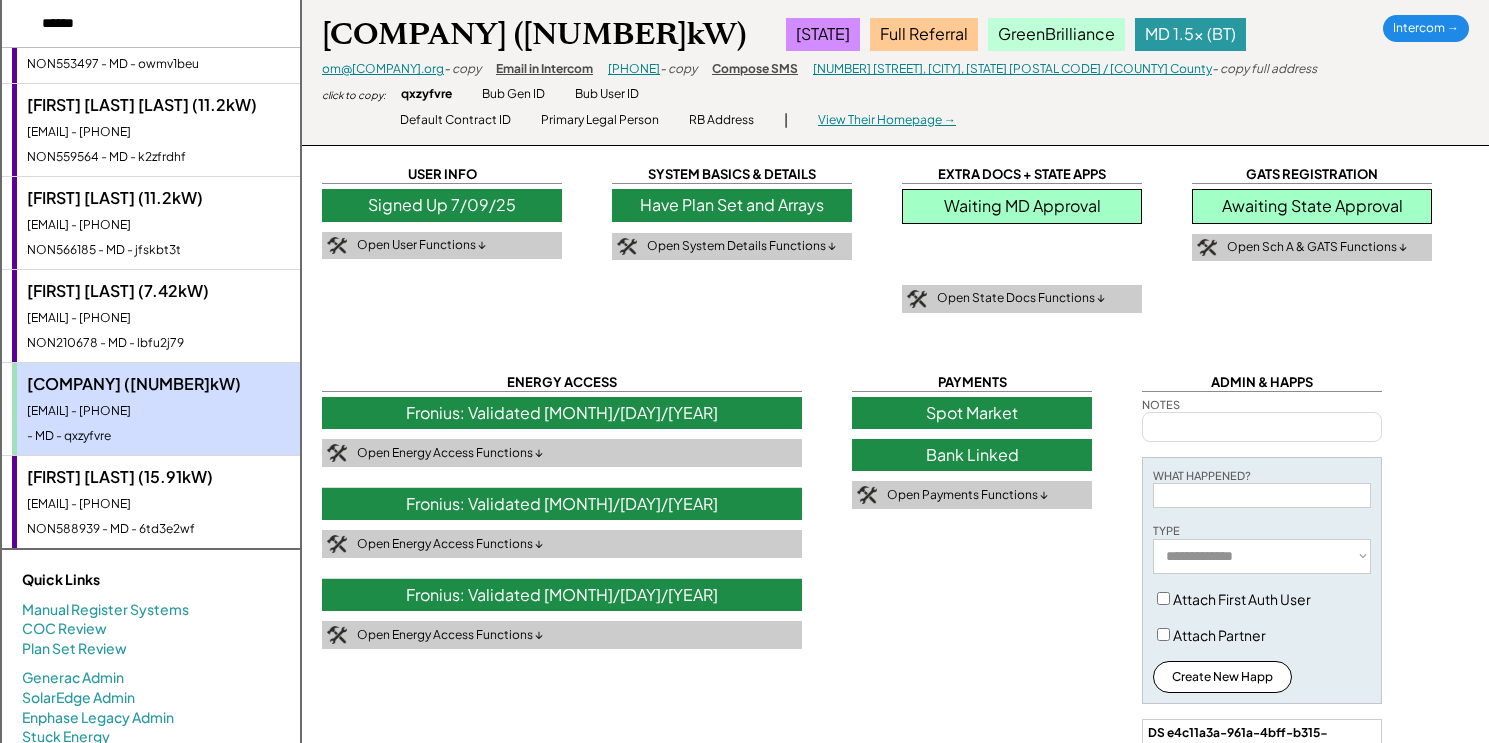 type 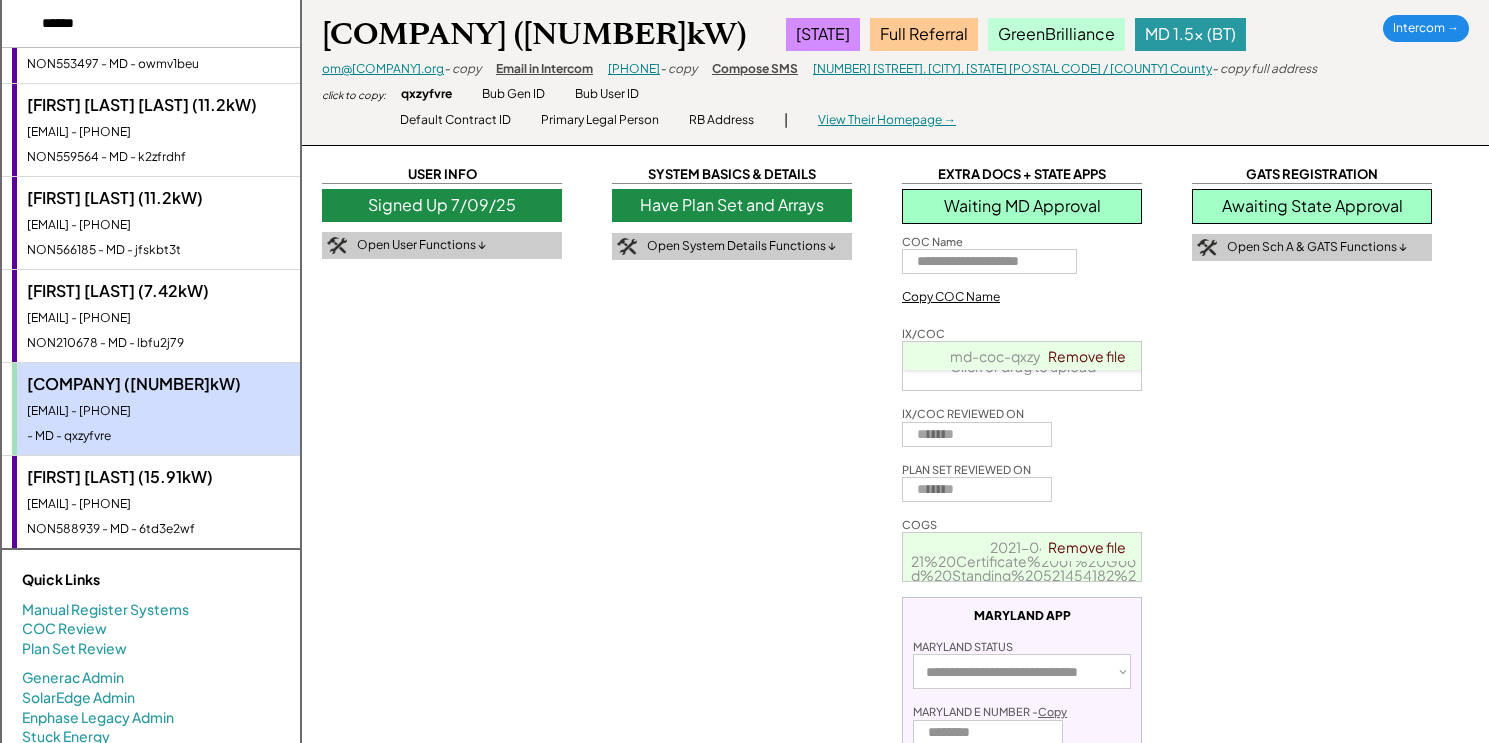 click on "Have Plan Set and Arrays" at bounding box center [732, 205] 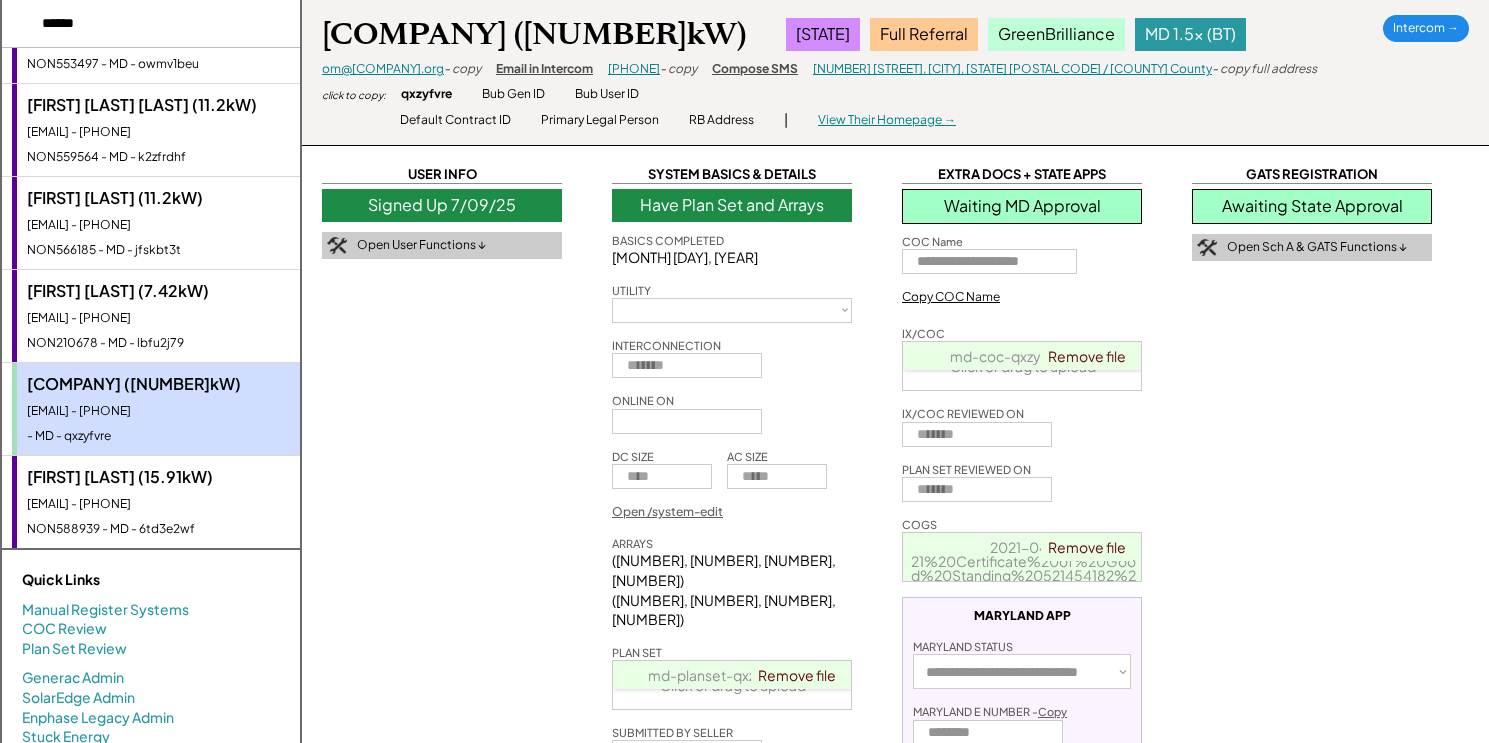 select on "**********" 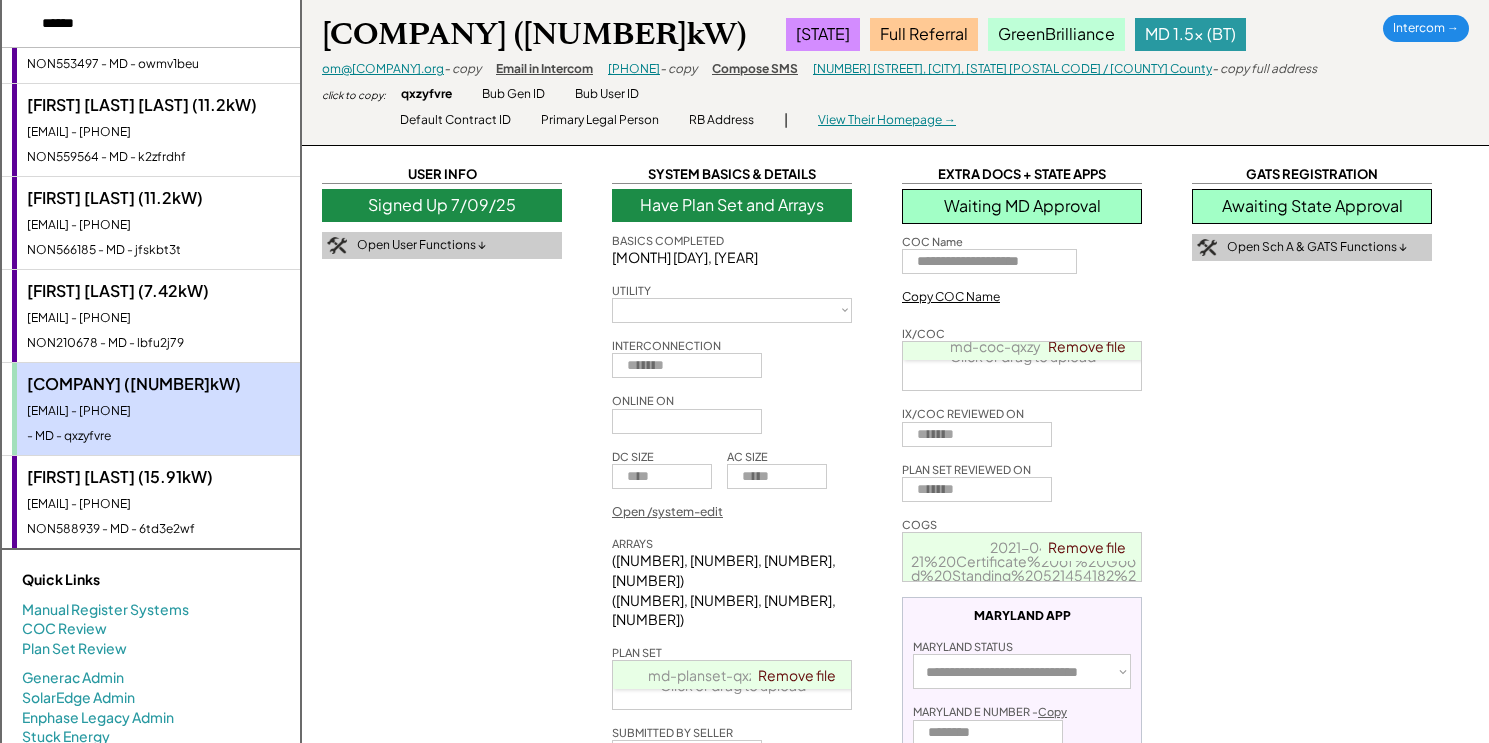 select on "**********" 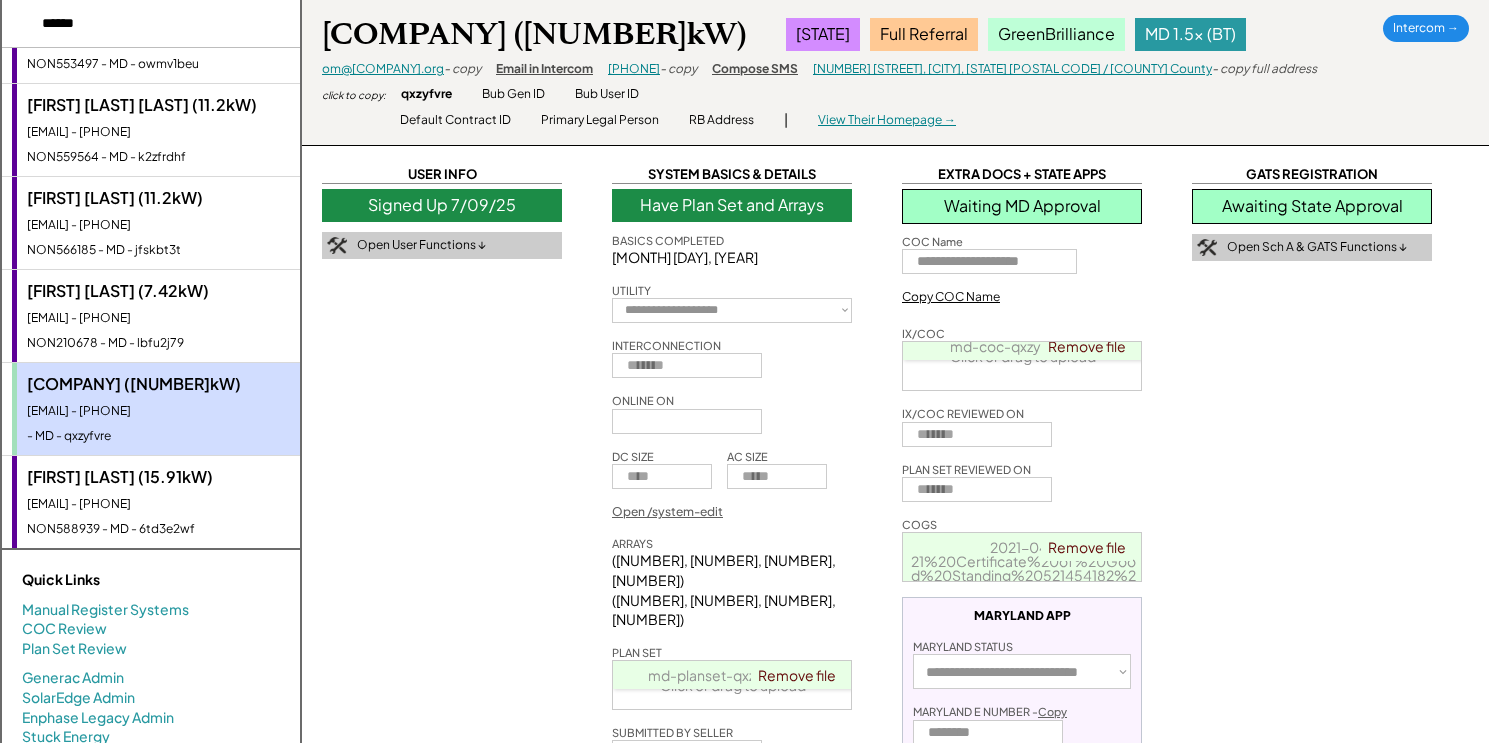scroll, scrollTop: 52, scrollLeft: 0, axis: vertical 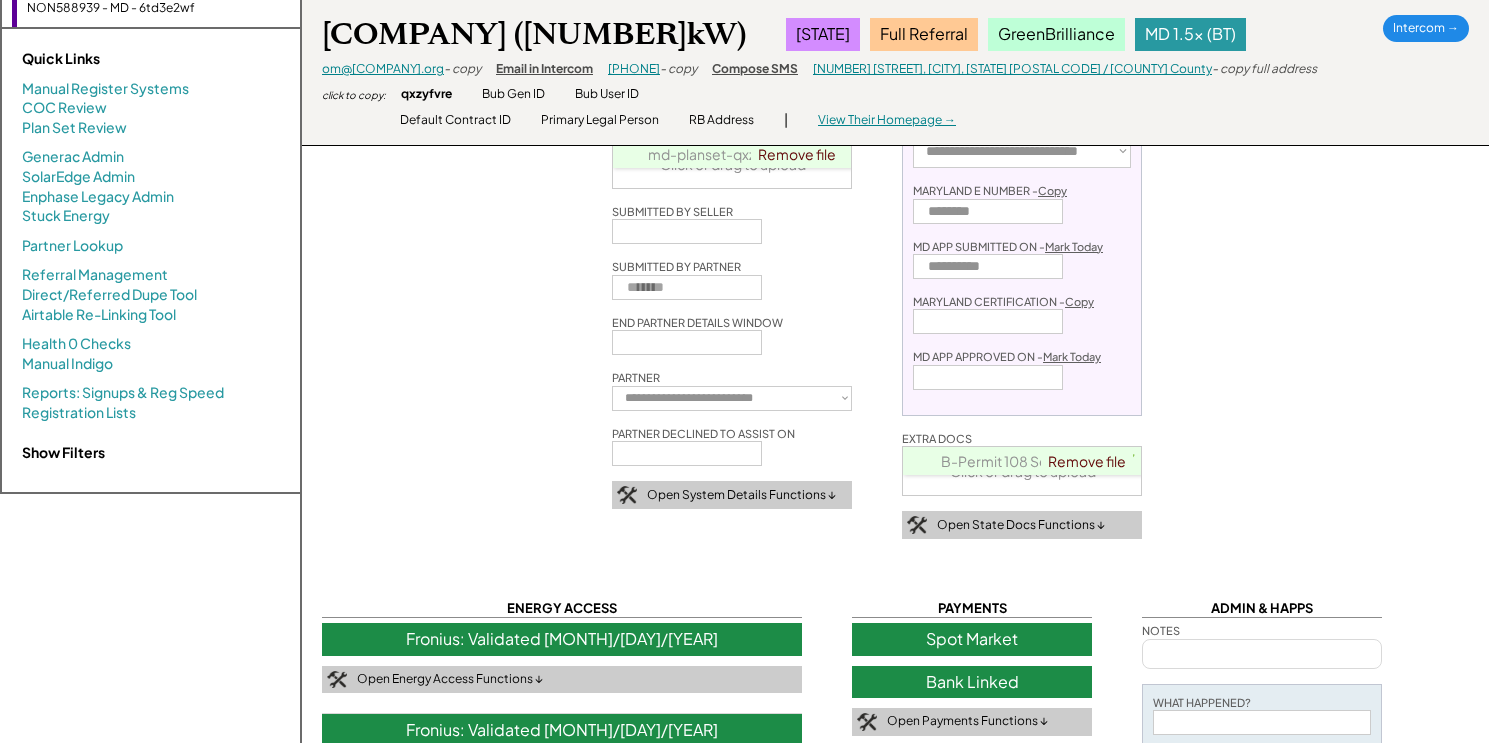 click on "**********" at bounding box center [895, 431] 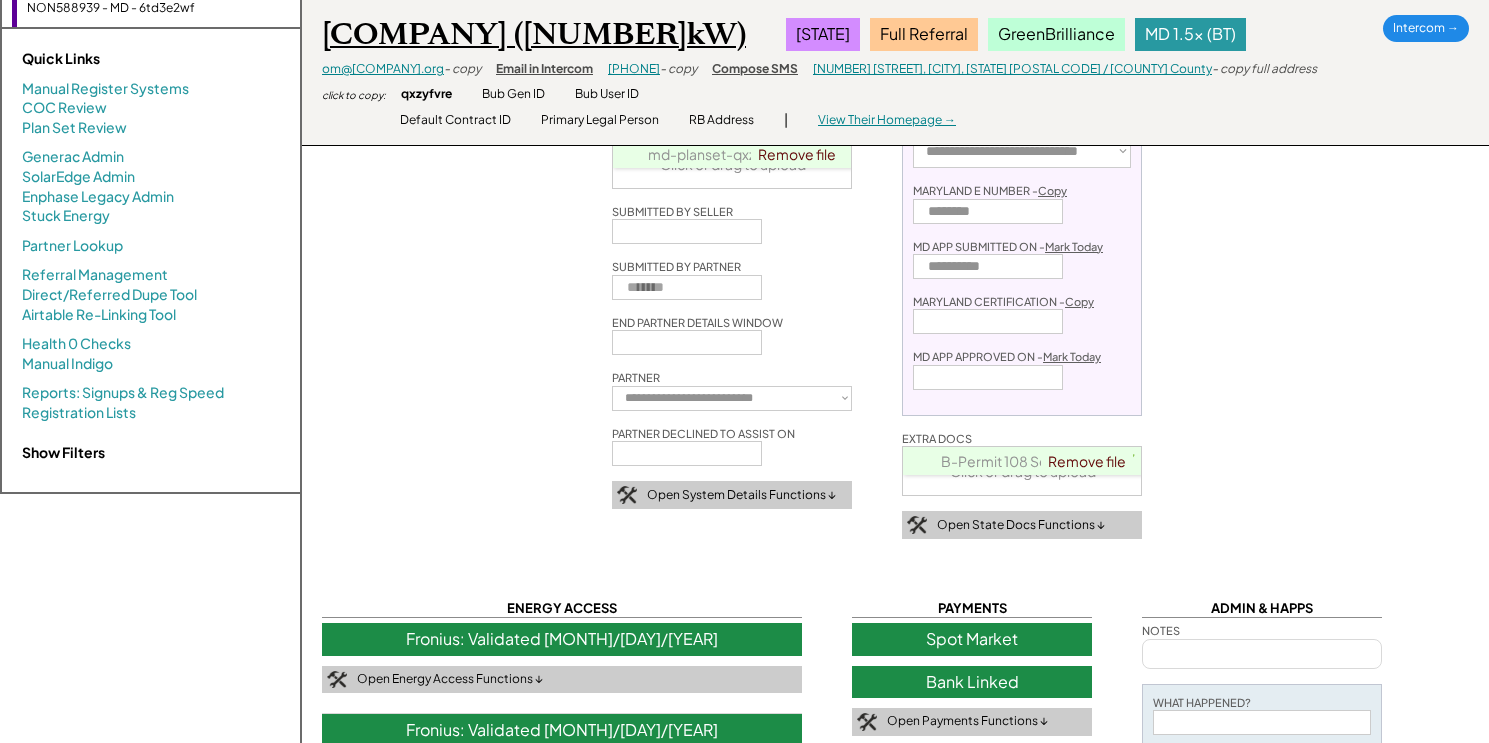 click on "Chesapeake Bay Trust (48.4kW)" at bounding box center (534, 34) 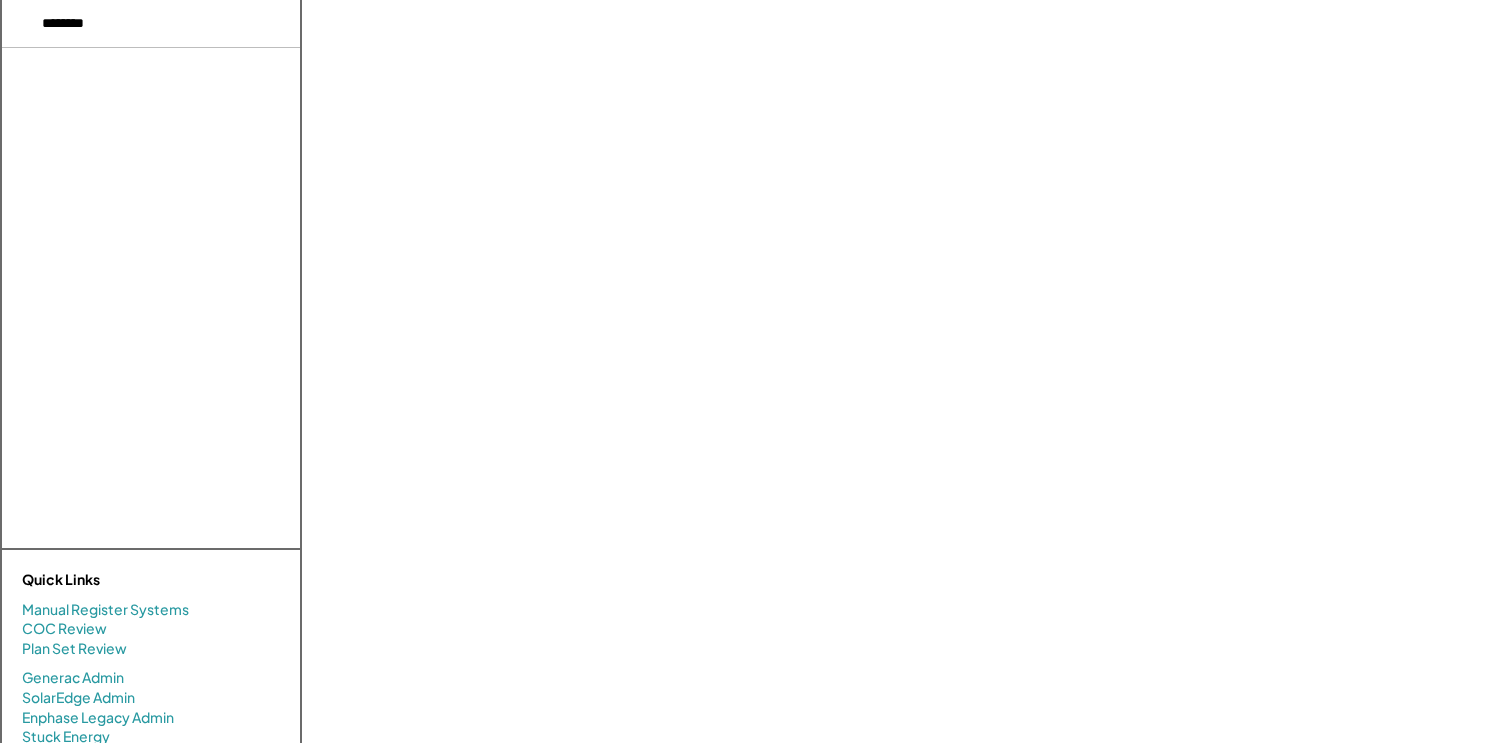 scroll, scrollTop: 0, scrollLeft: 0, axis: both 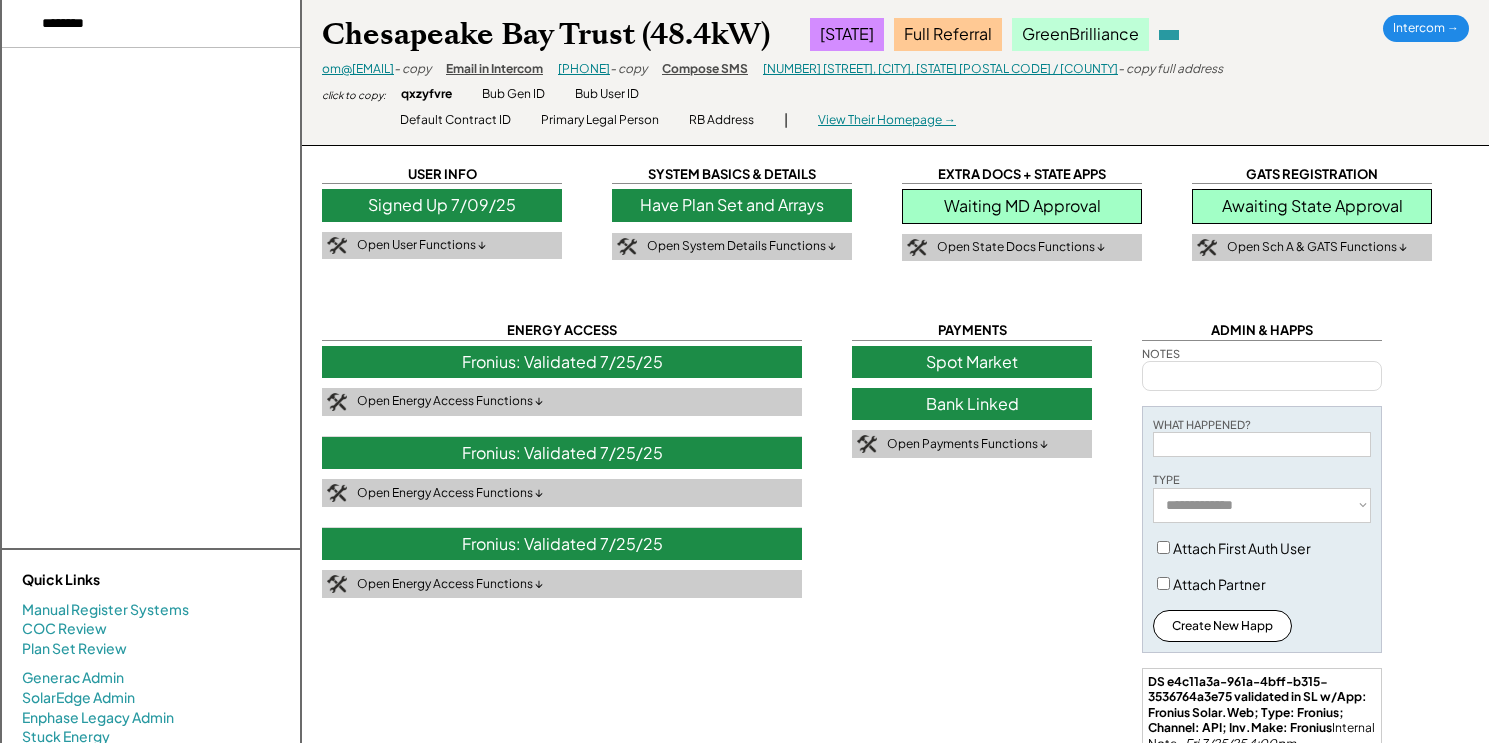 click on "Waiting MD Approval" at bounding box center [1022, 206] 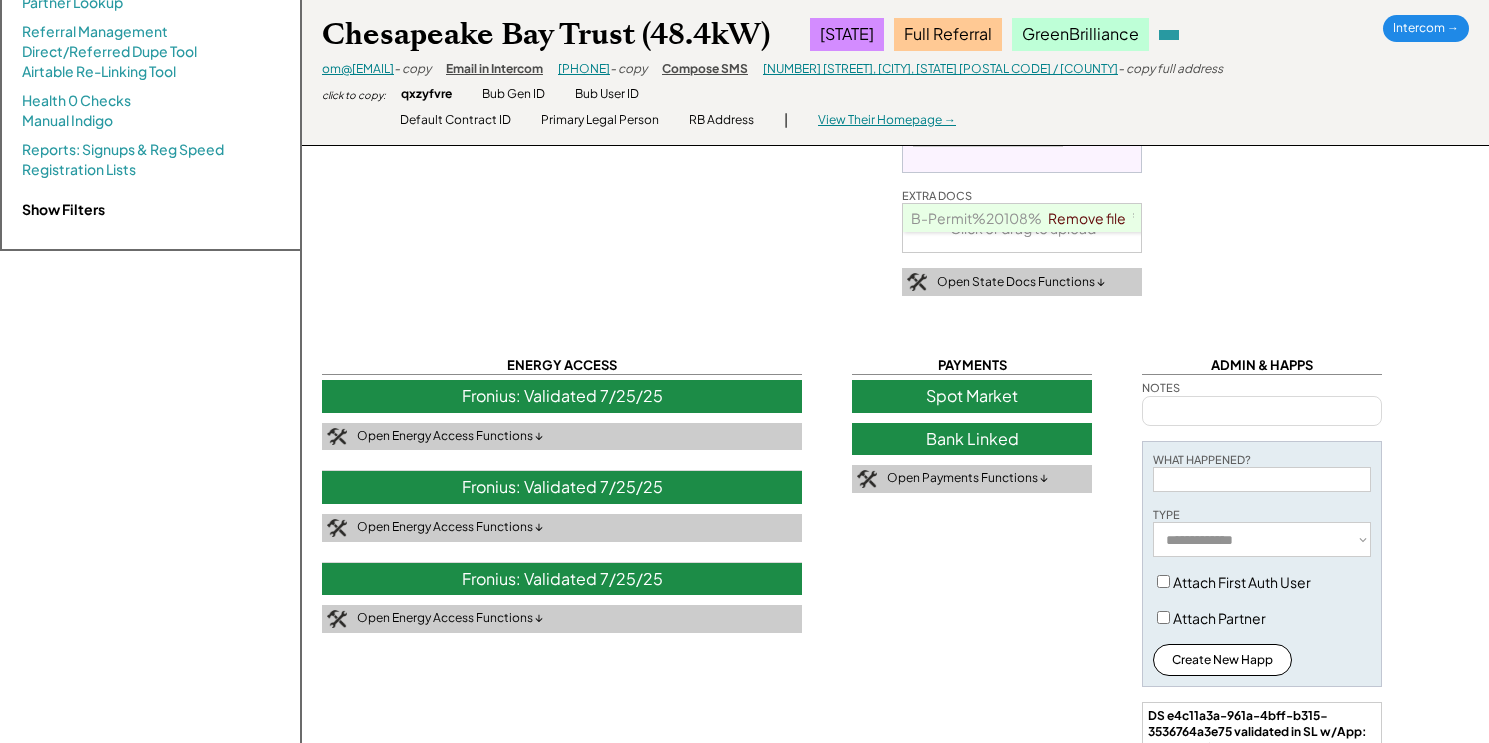 scroll, scrollTop: 906, scrollLeft: 0, axis: vertical 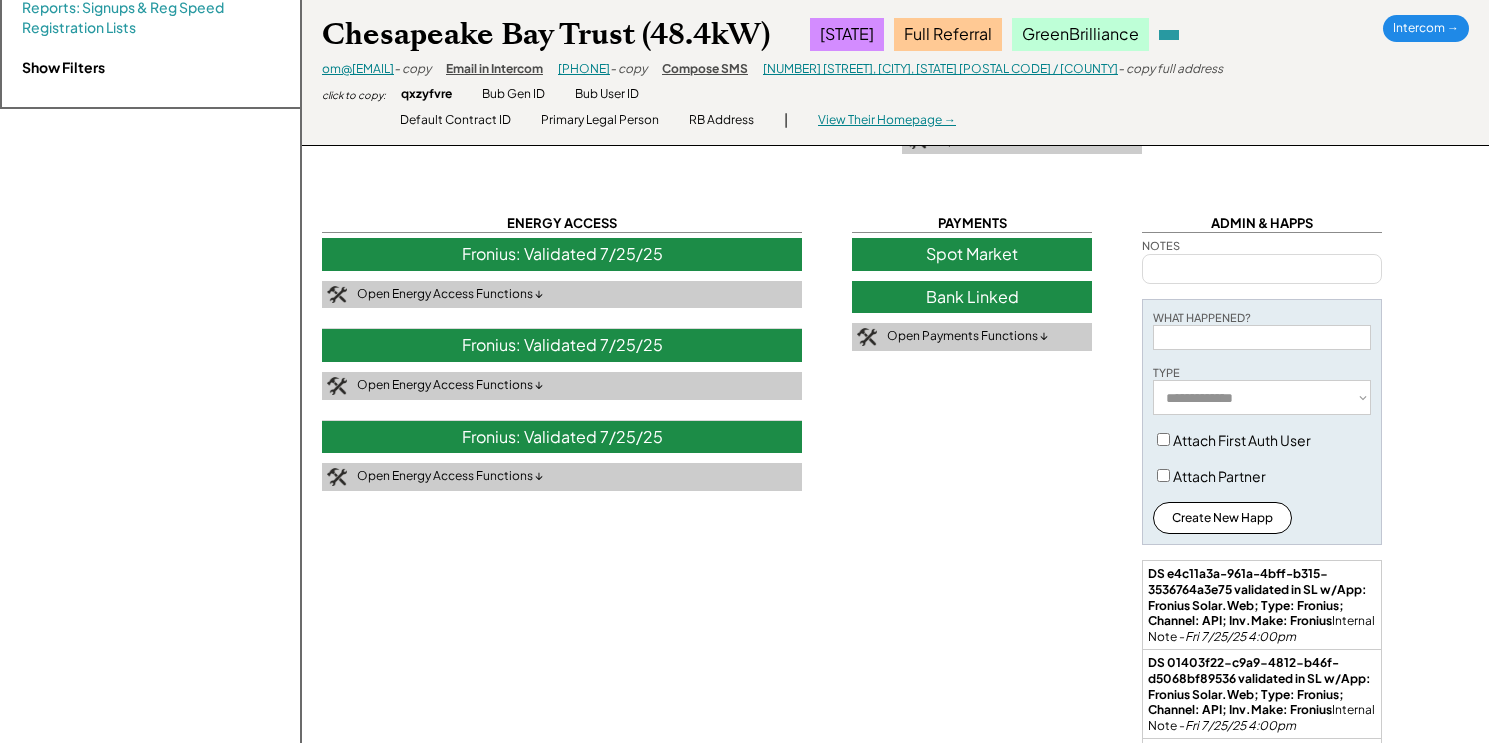 click at bounding box center [1262, 269] 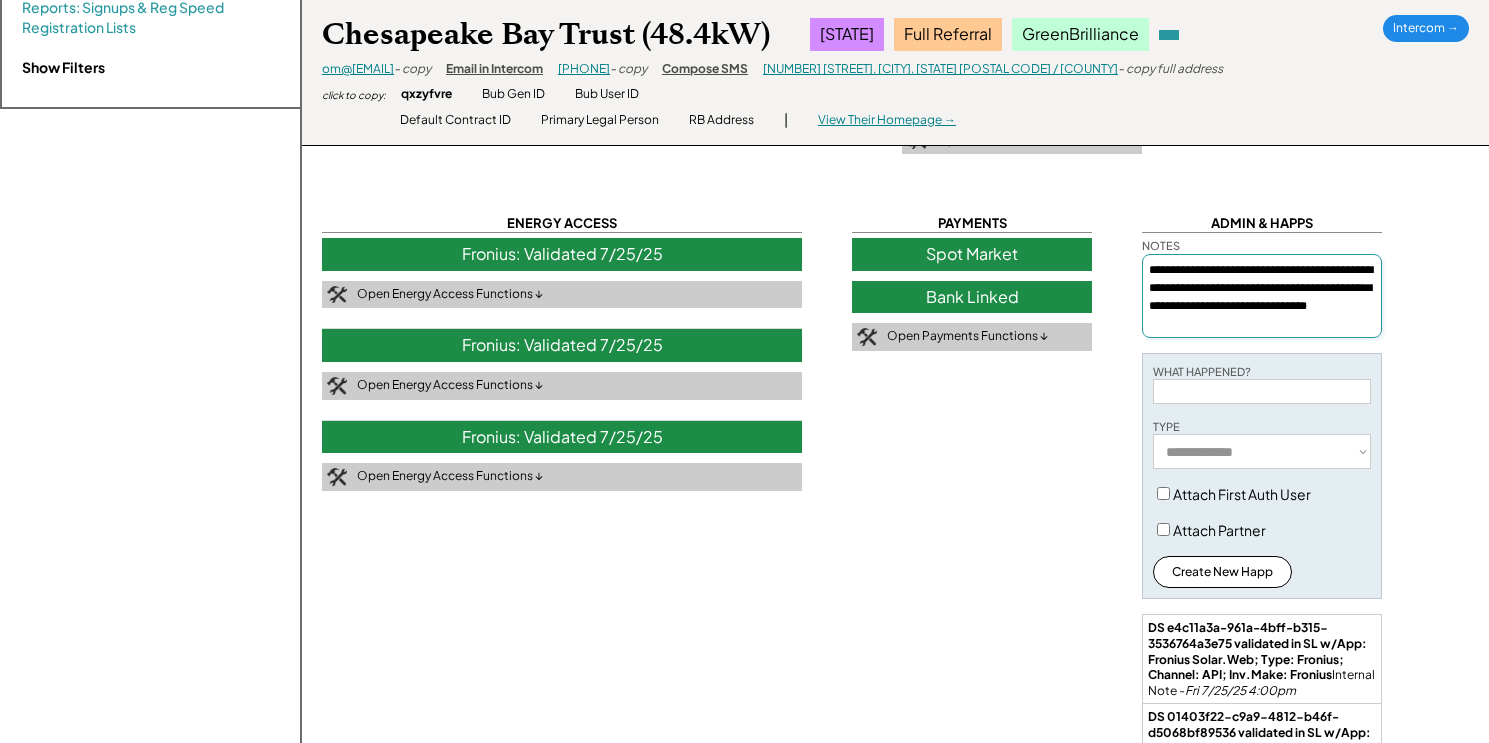 type on "-" 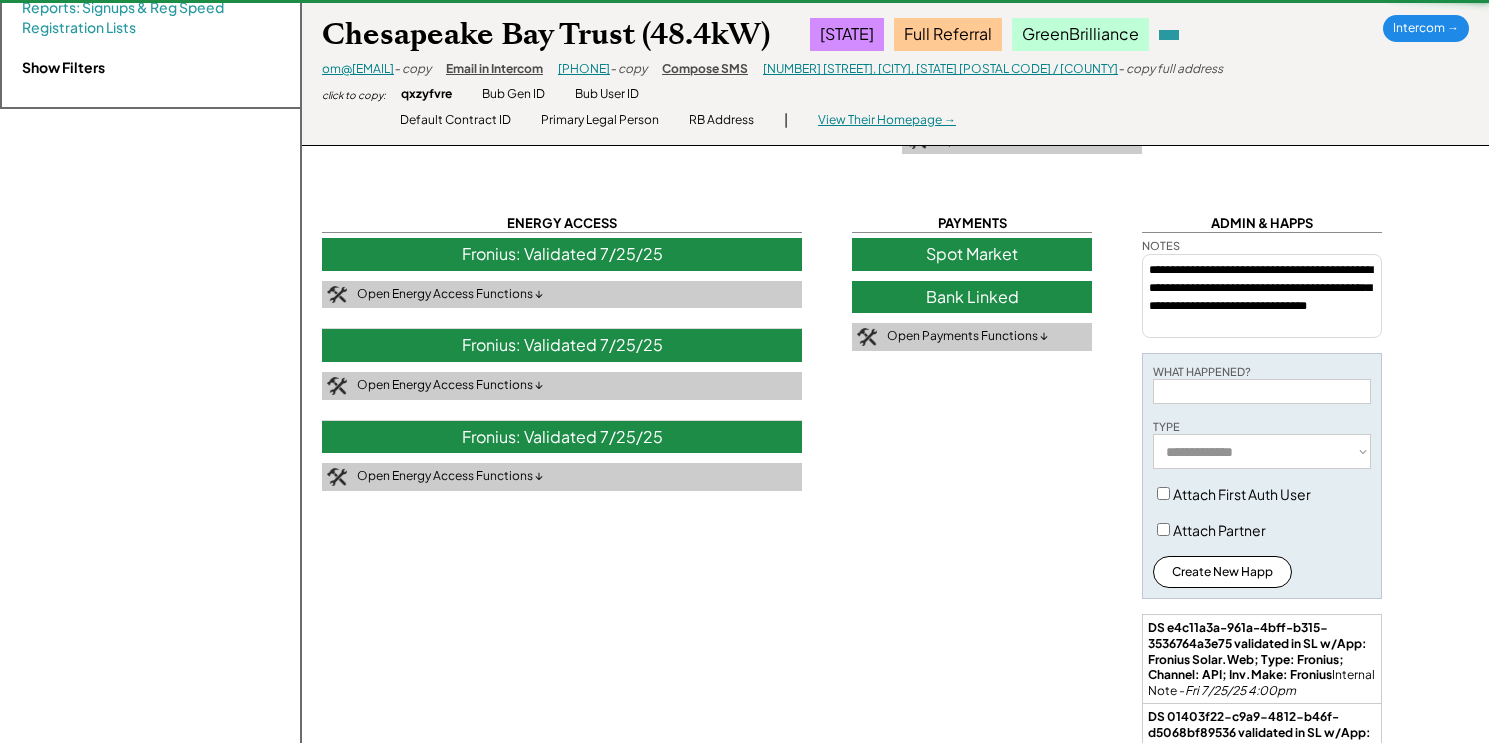 type 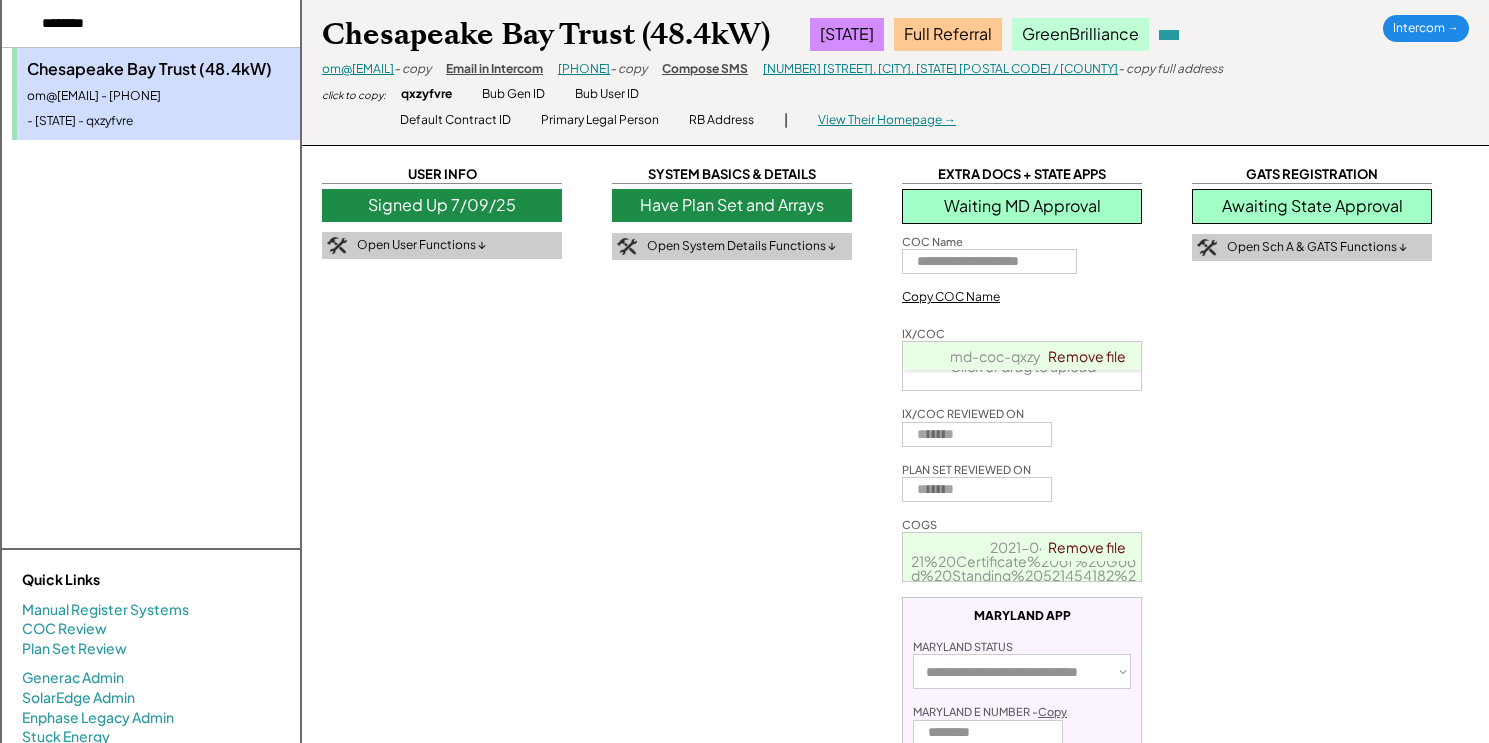 scroll, scrollTop: 12, scrollLeft: 0, axis: vertical 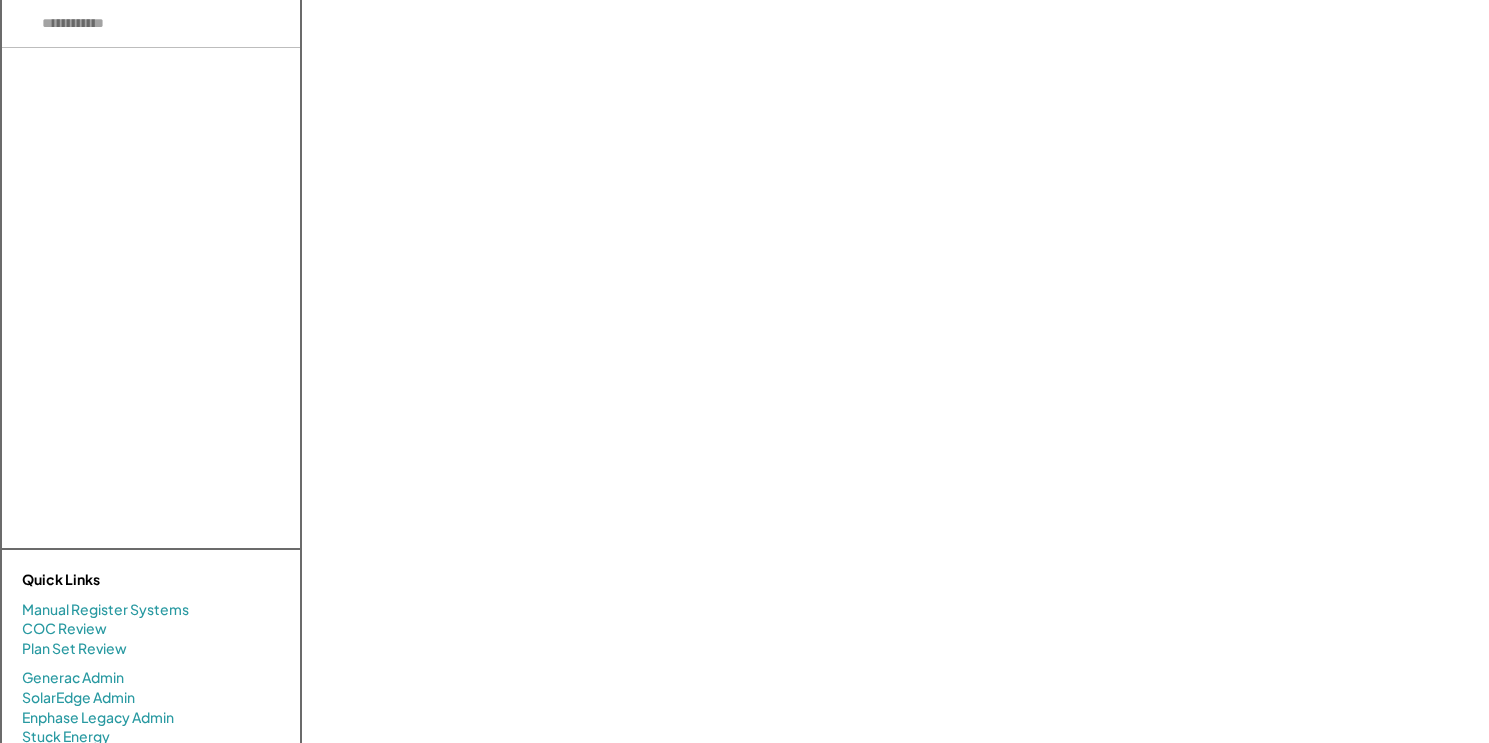 click at bounding box center [151, 24] 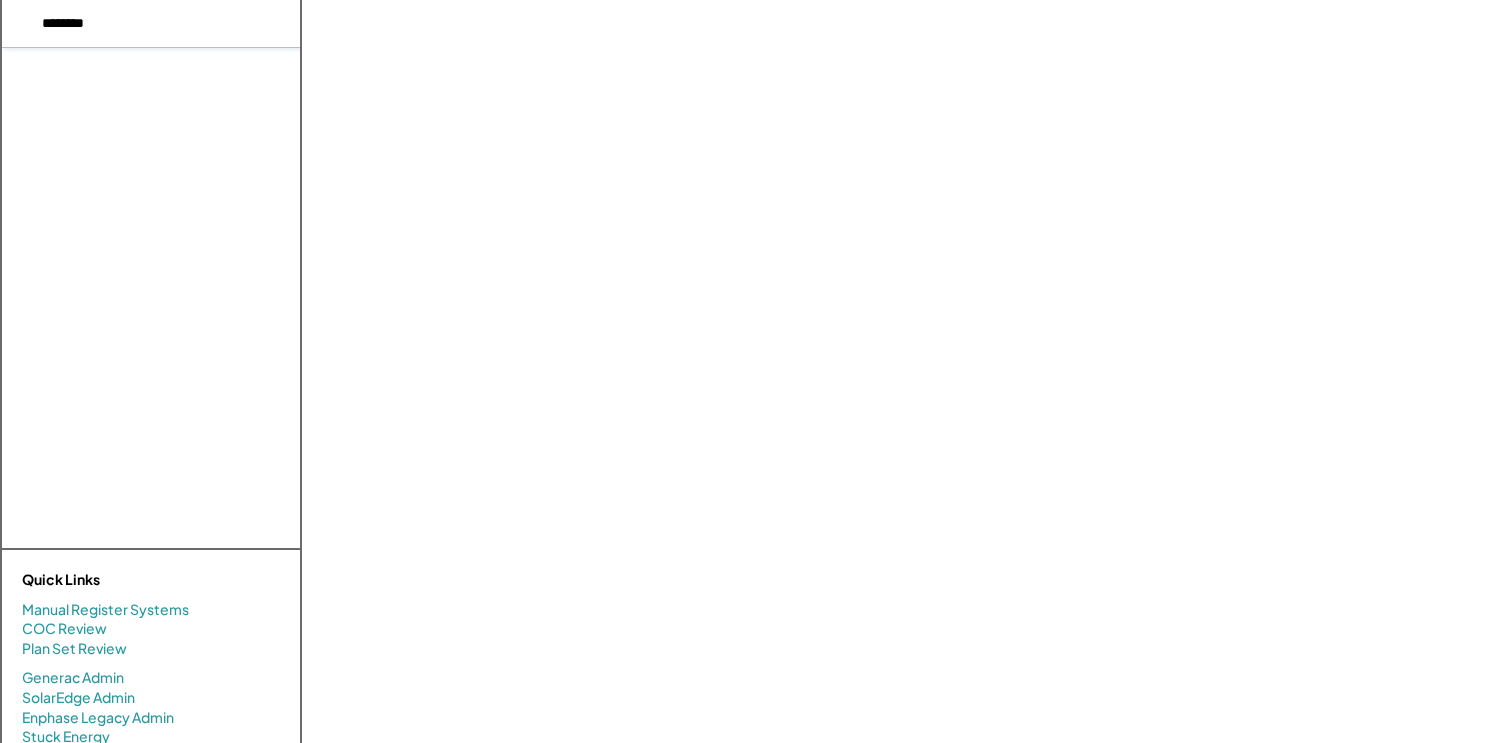 type on "********" 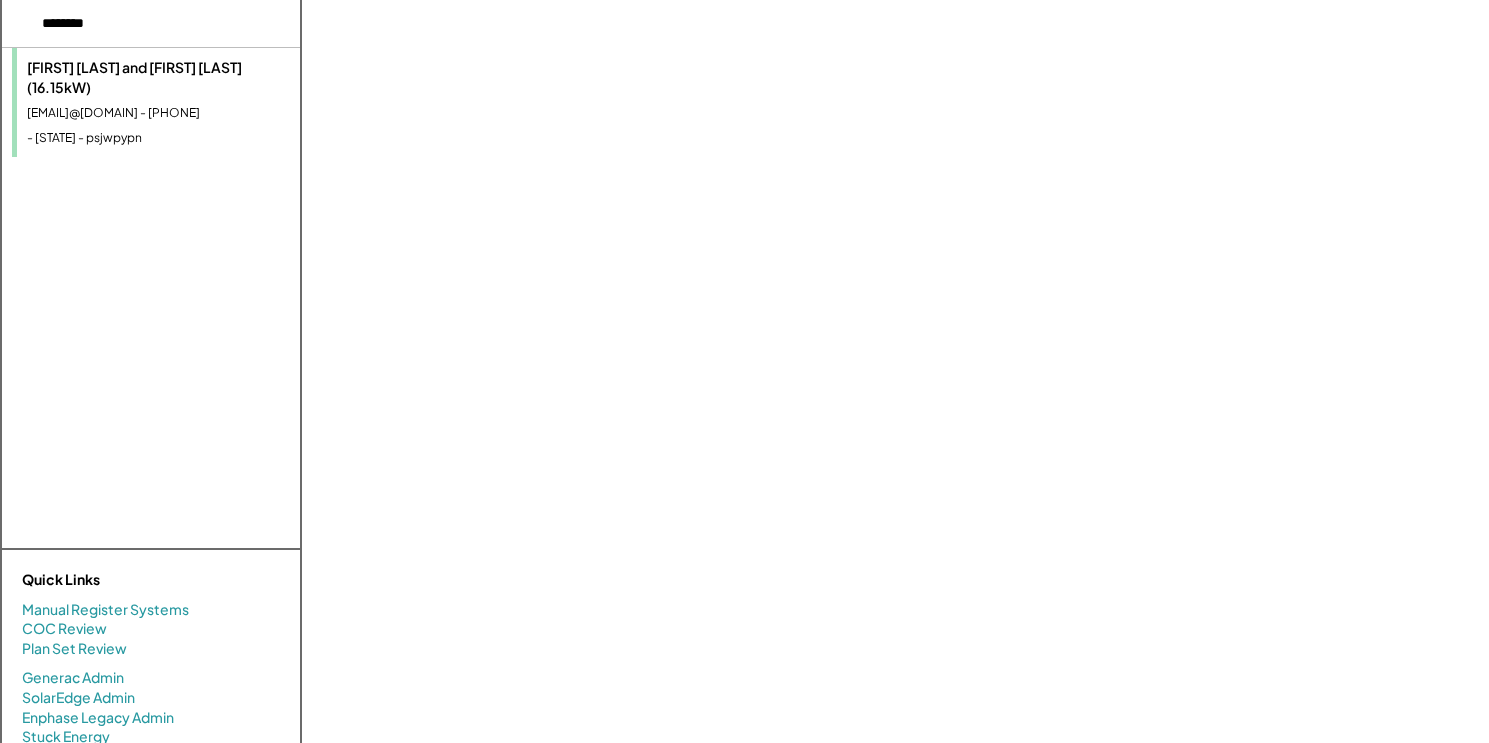 click on "[EMAIL]@[DOMAIN] - [PHONE]" at bounding box center [158, 113] 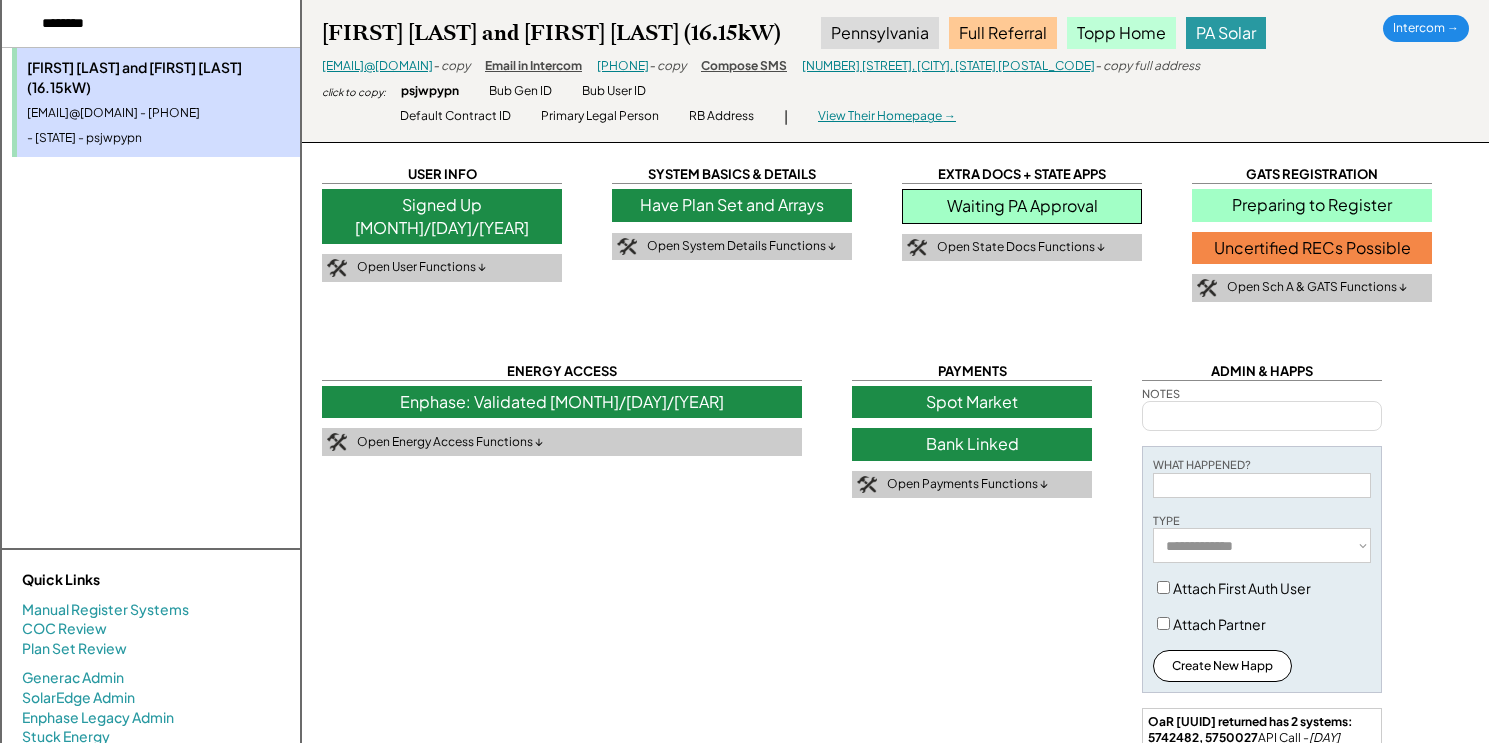 click on "Have Plan Set and Arrays" at bounding box center (732, 205) 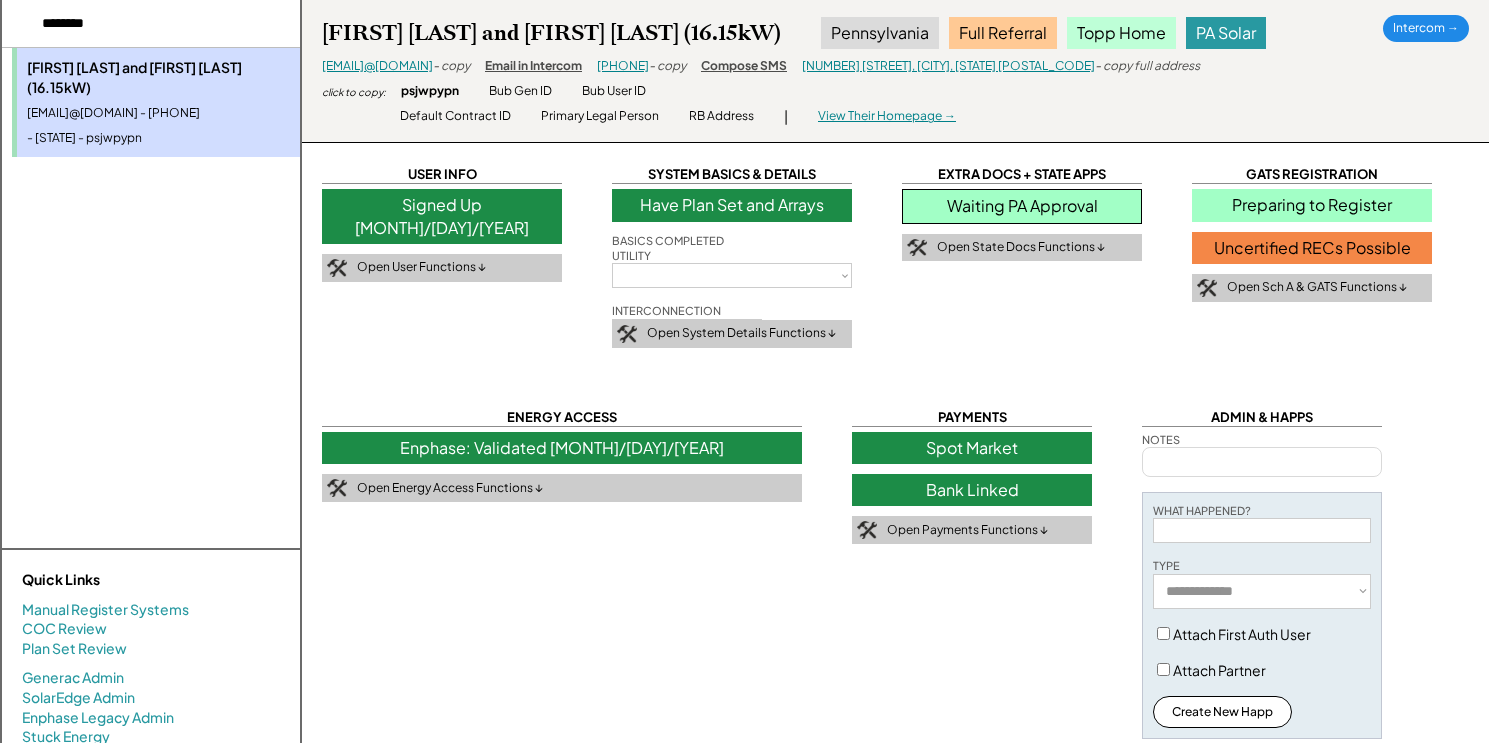 select 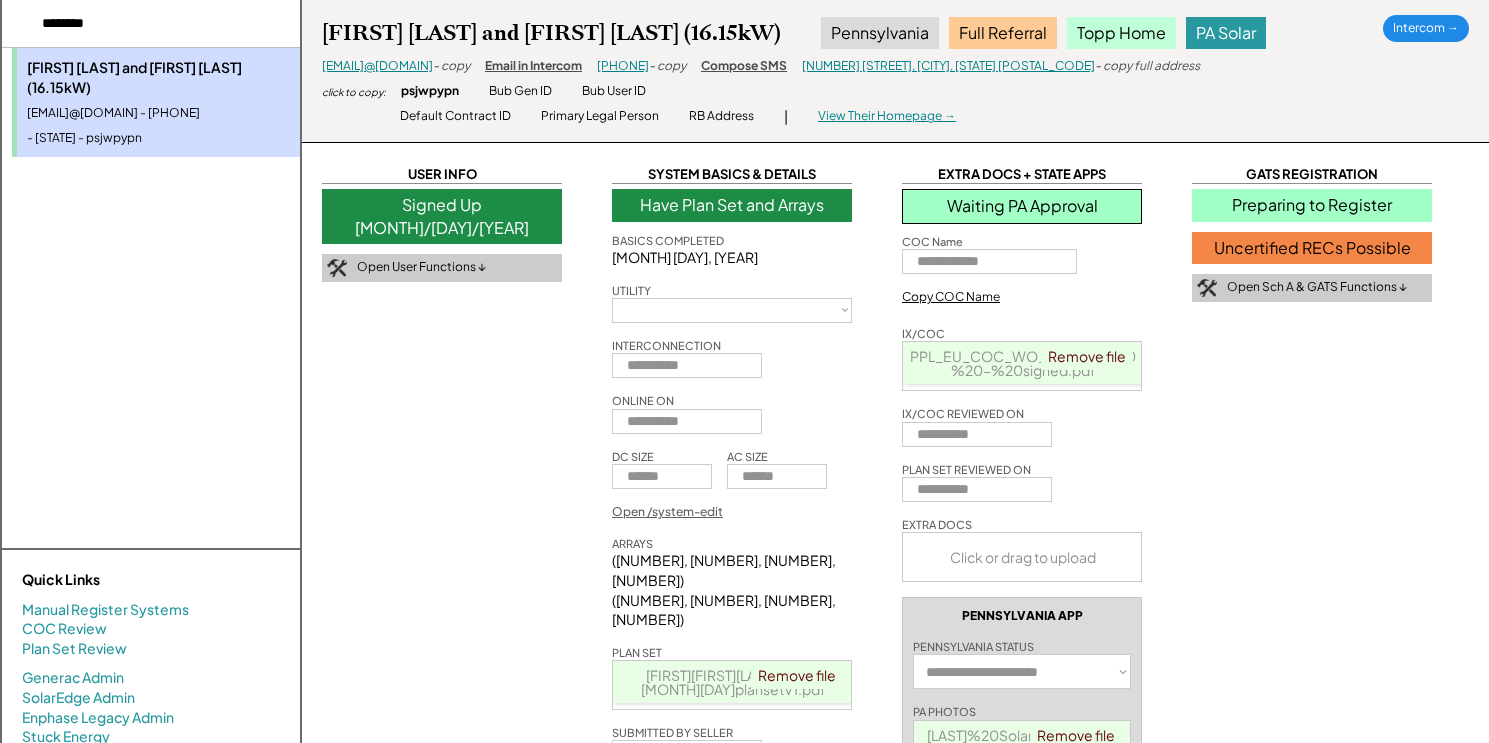 click on "Preparing to Register" at bounding box center (1312, 205) 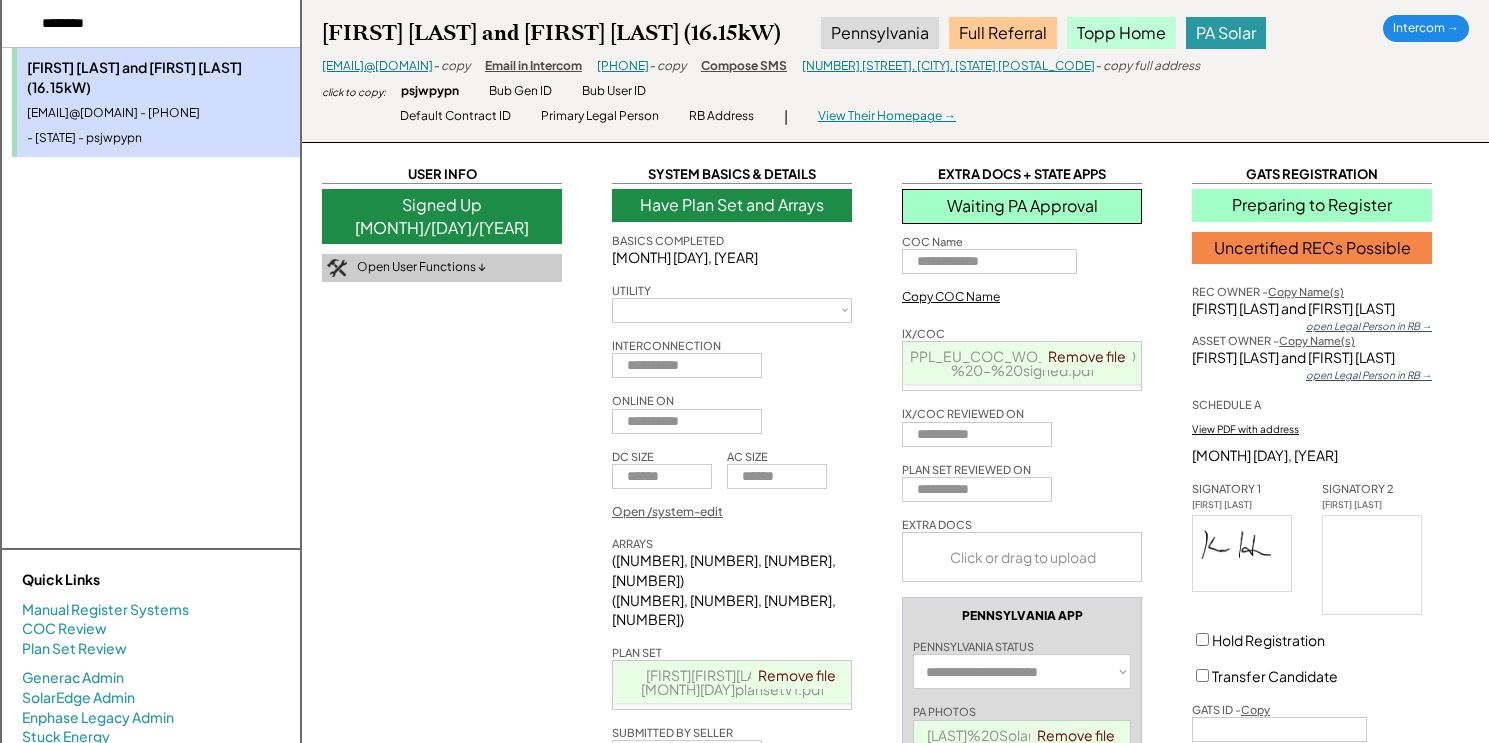 click on "Signed Up [MONTH]/[DAY]/[YEAR]" at bounding box center [442, 216] 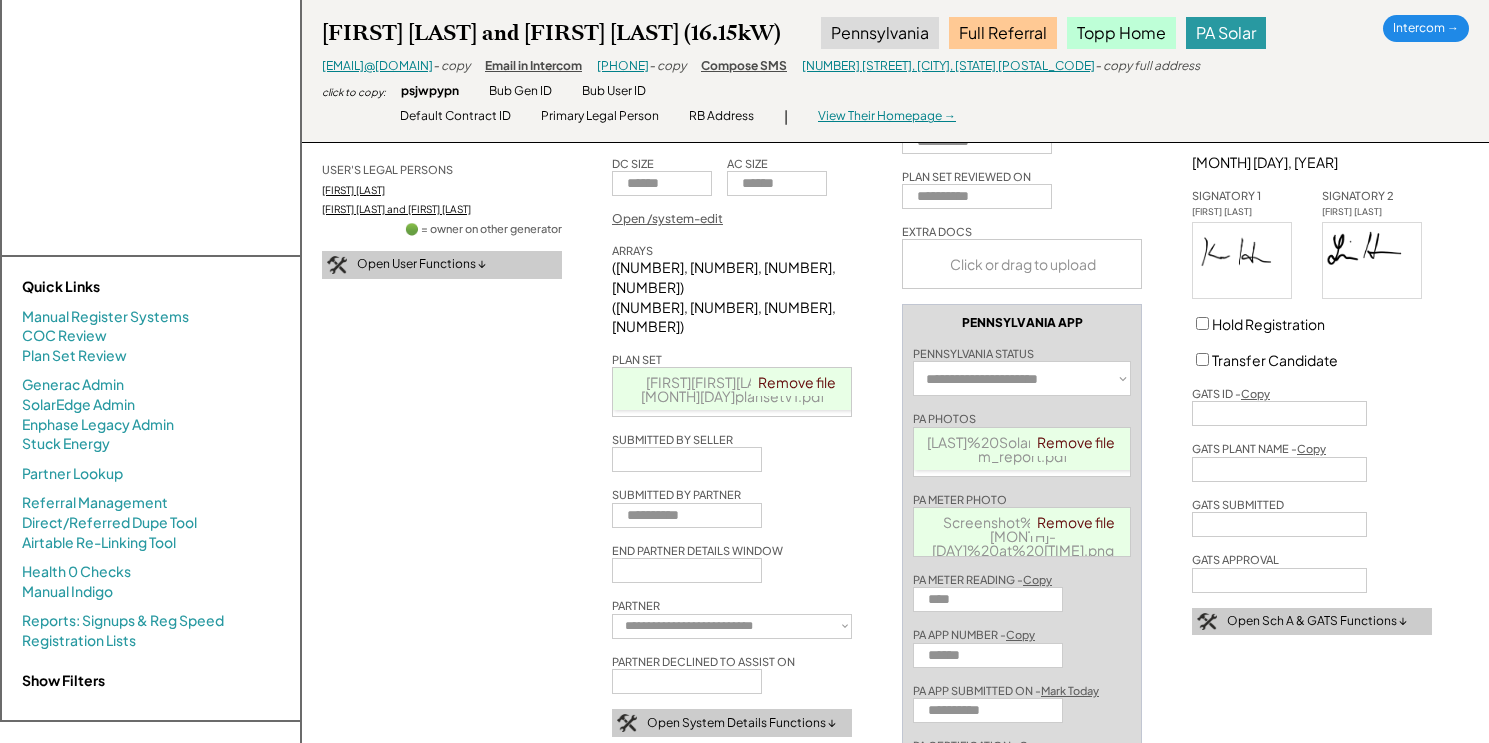 scroll, scrollTop: 395, scrollLeft: 0, axis: vertical 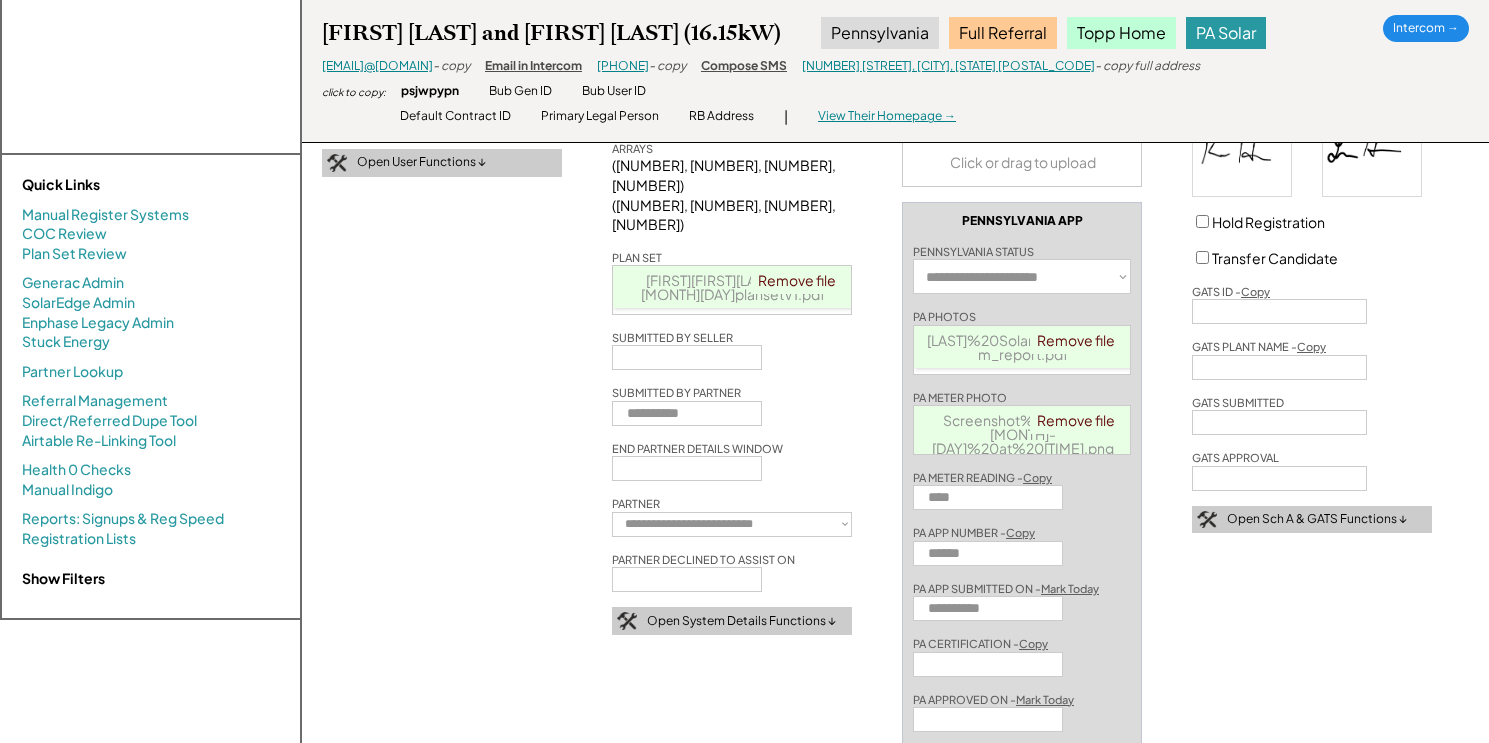 select on "**********" 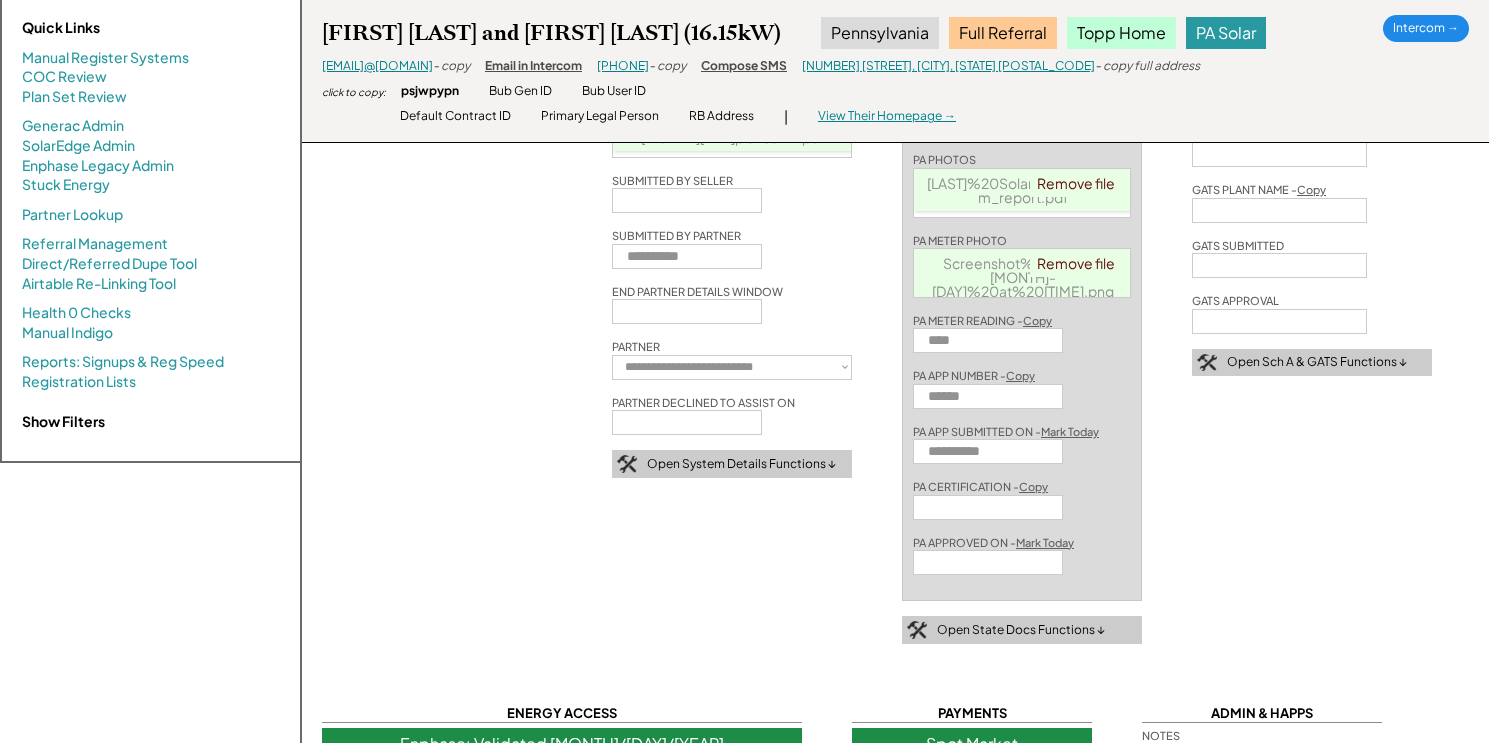 scroll, scrollTop: 899, scrollLeft: 0, axis: vertical 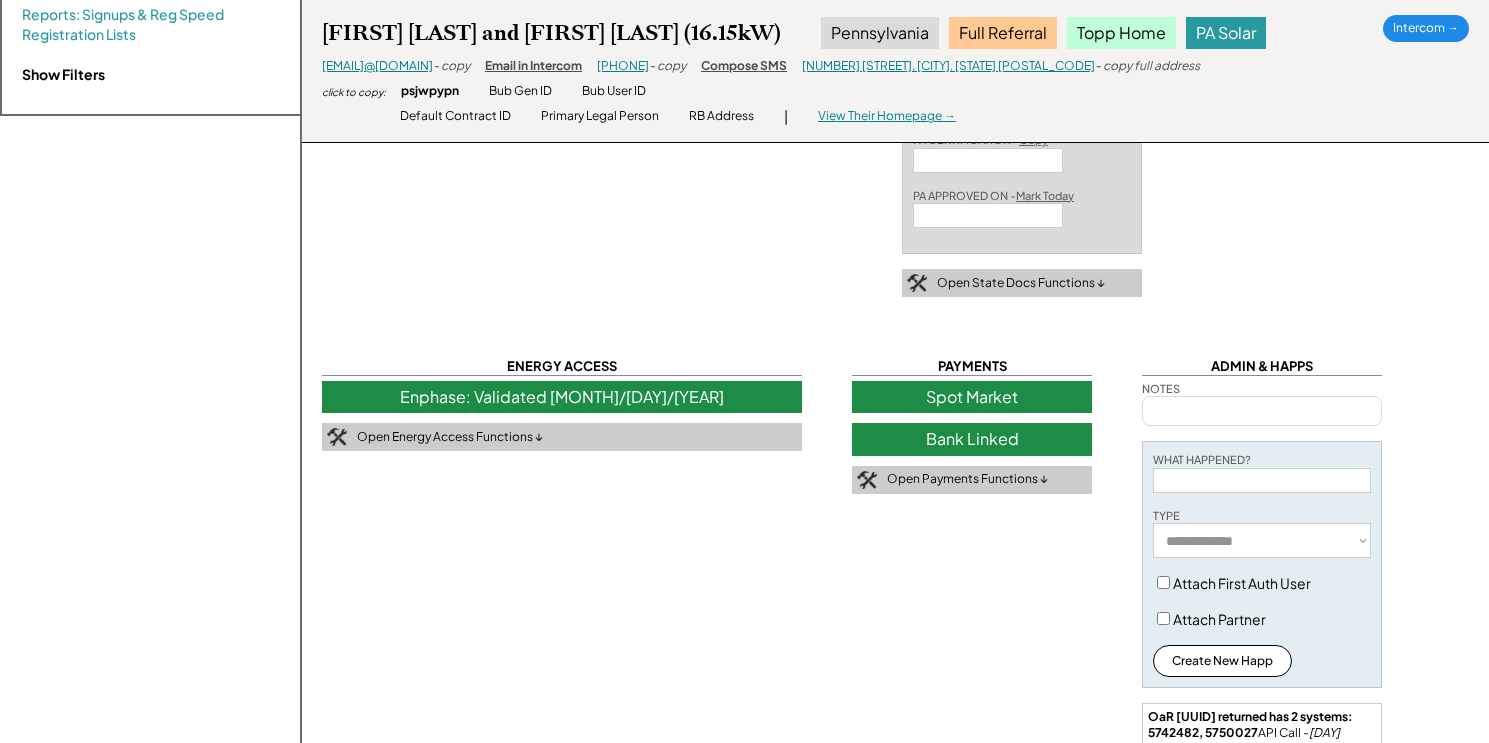 click on "Enphase: Validated [MONTH]/[DAY]/[YEAR]" at bounding box center [562, 397] 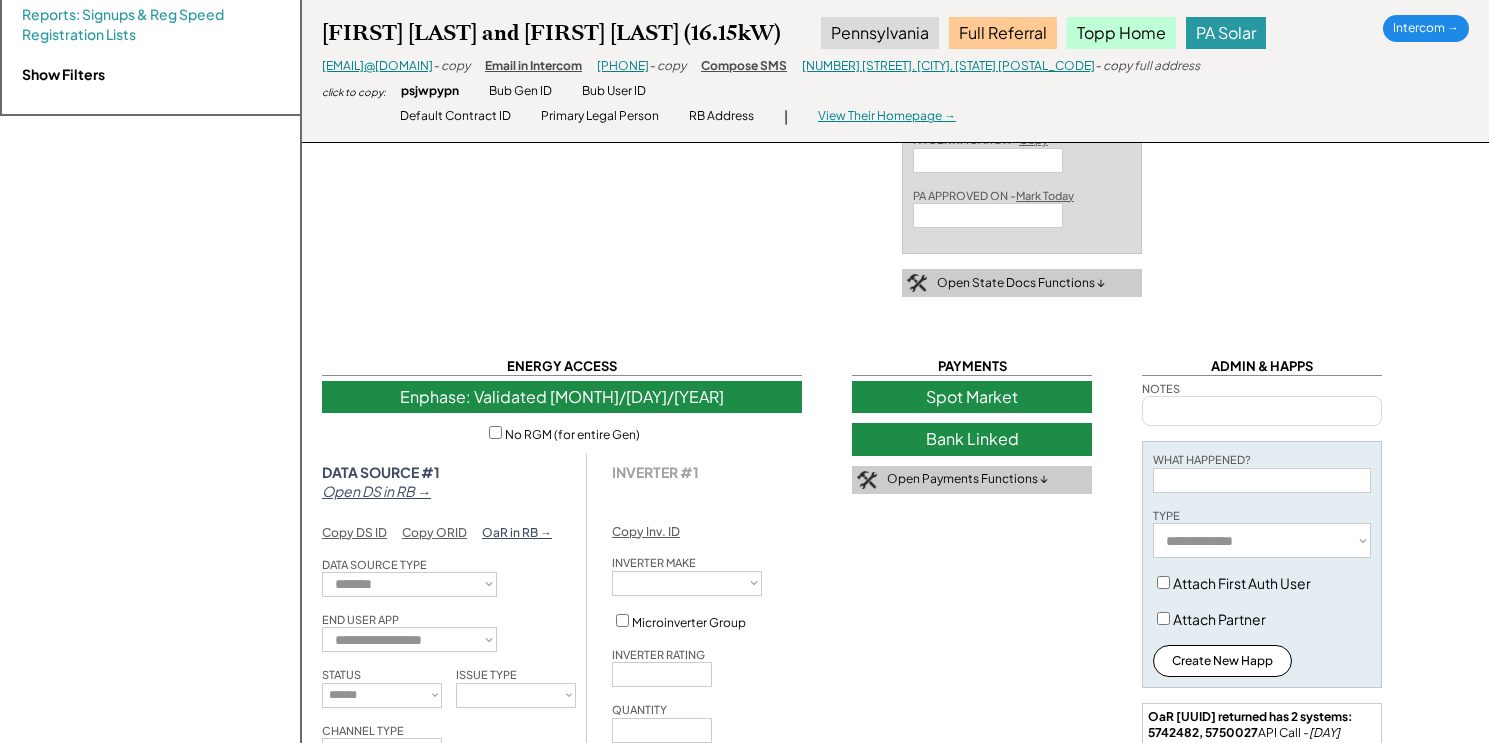 scroll, scrollTop: 1145, scrollLeft: 0, axis: vertical 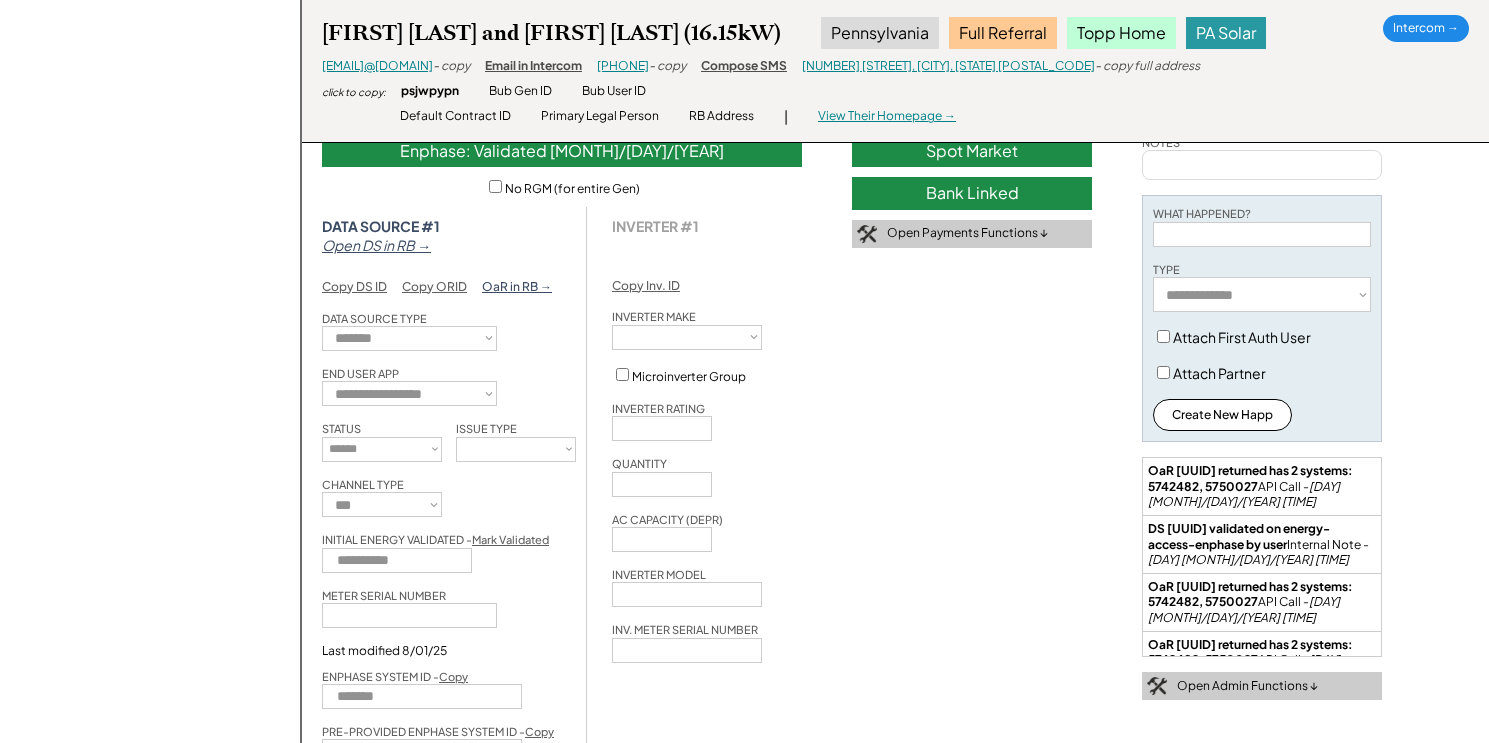 type on "***" 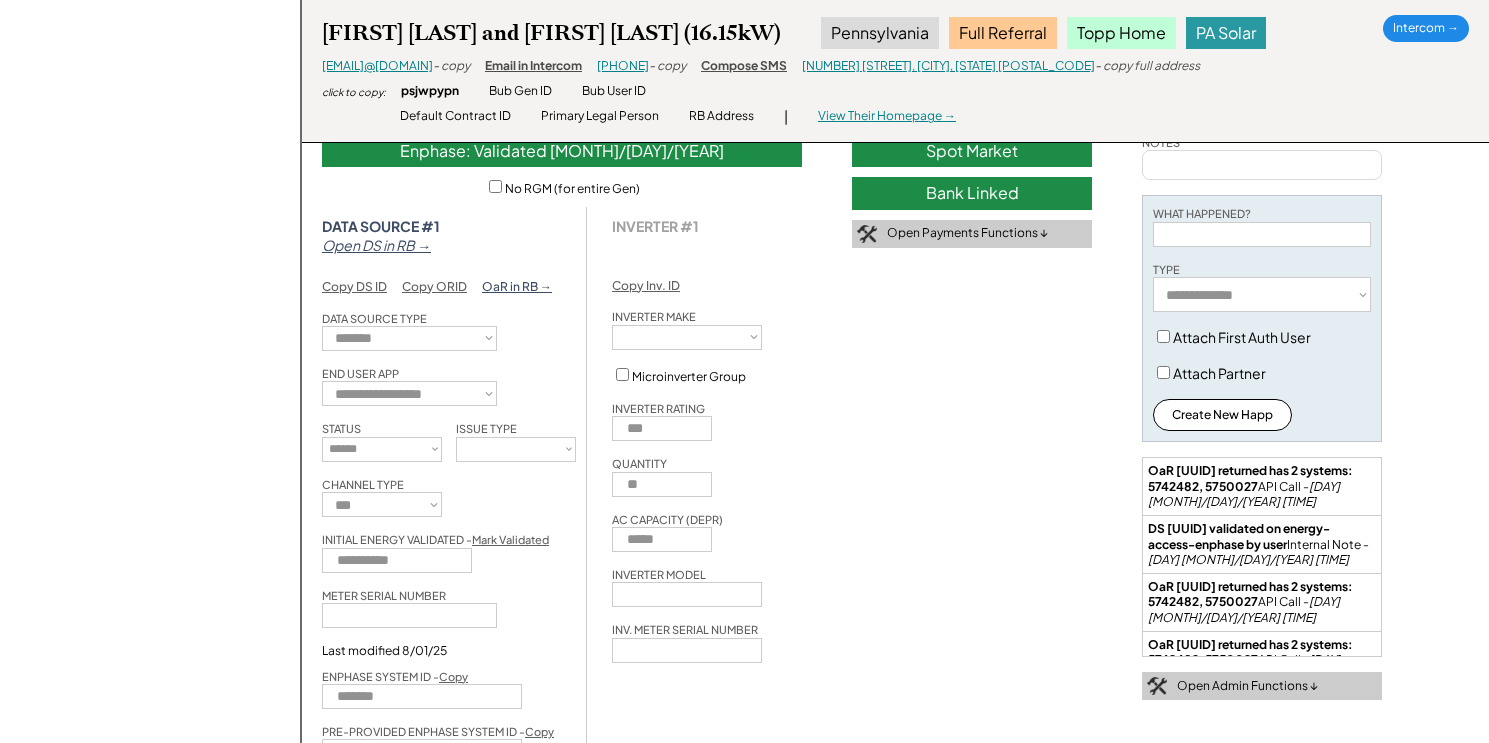 select on "*********" 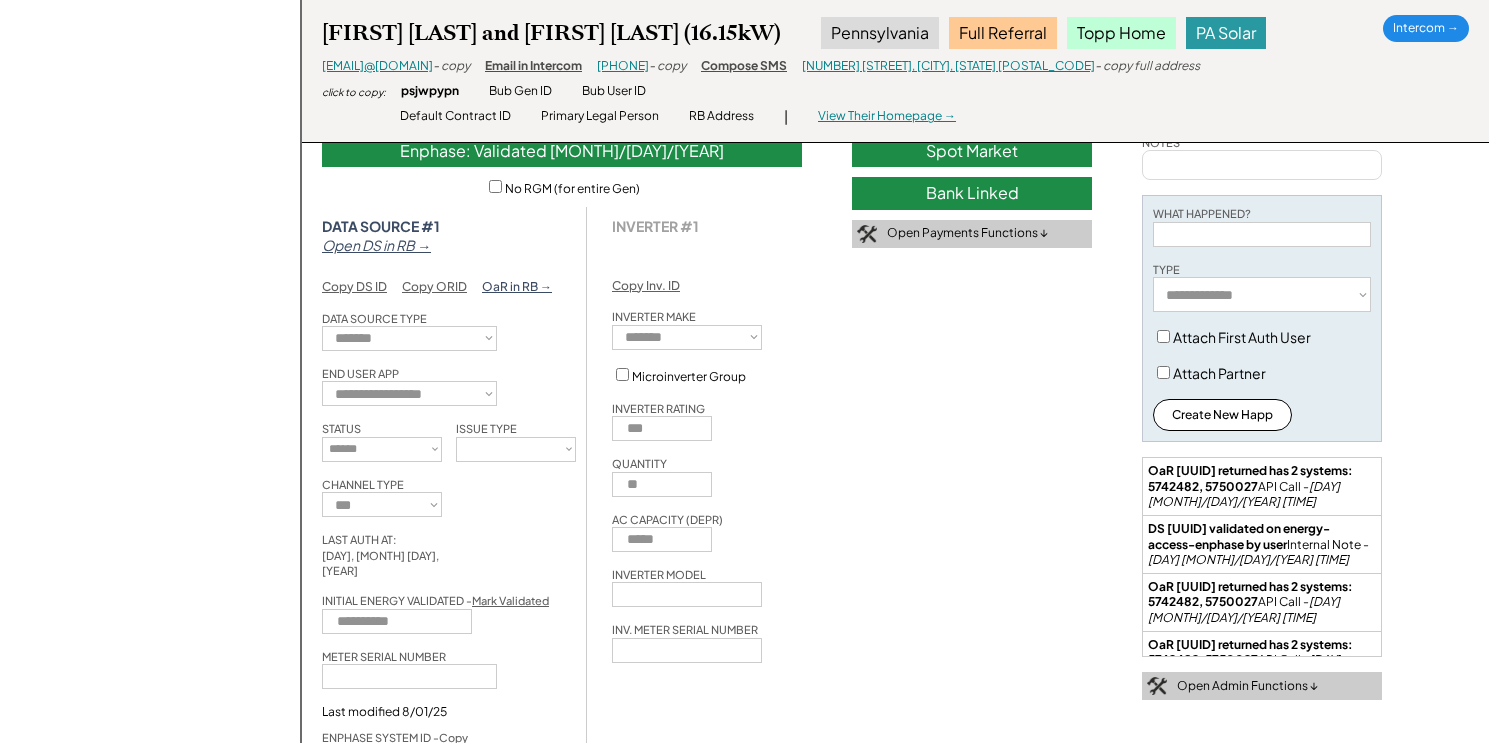 click on "Open DS in RB →" at bounding box center [376, 245] 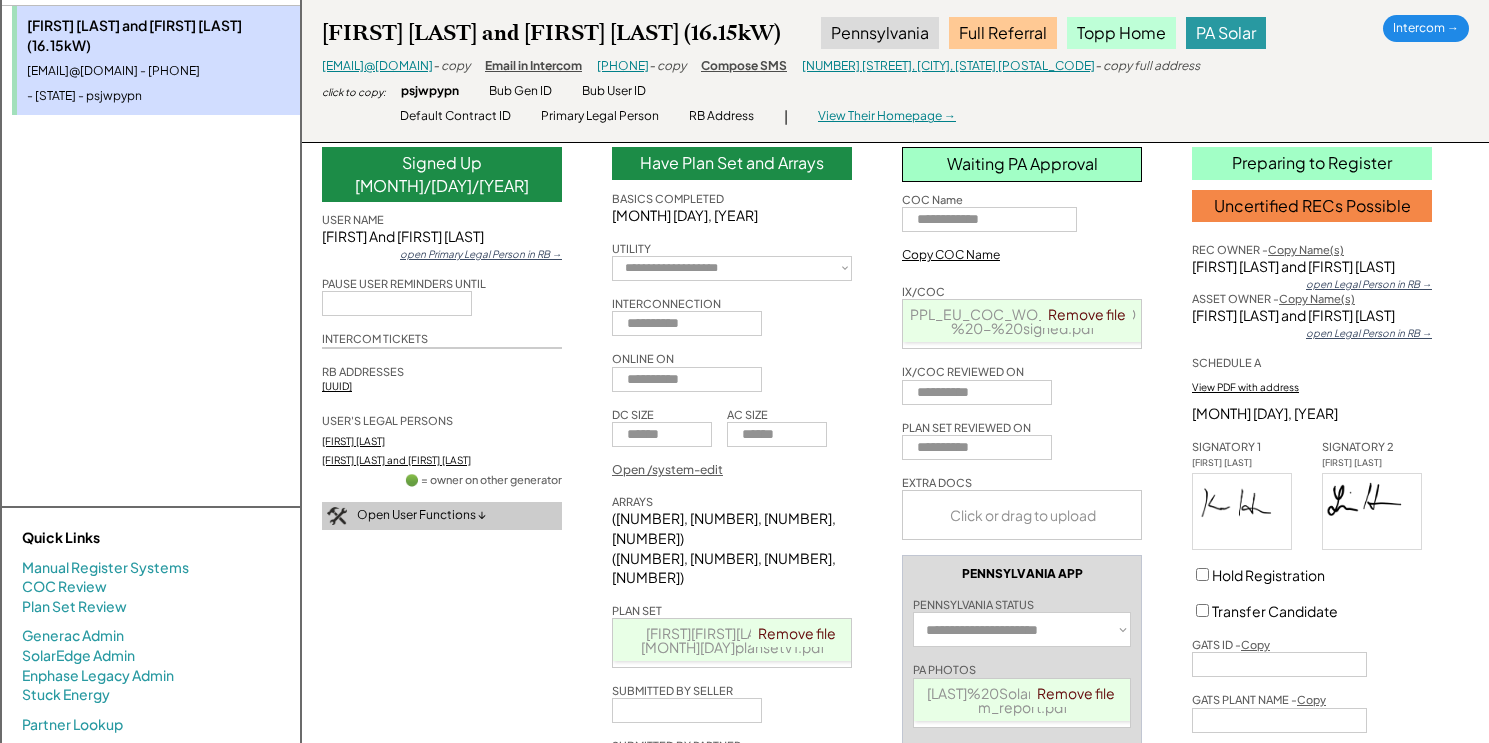 scroll, scrollTop: 0, scrollLeft: 0, axis: both 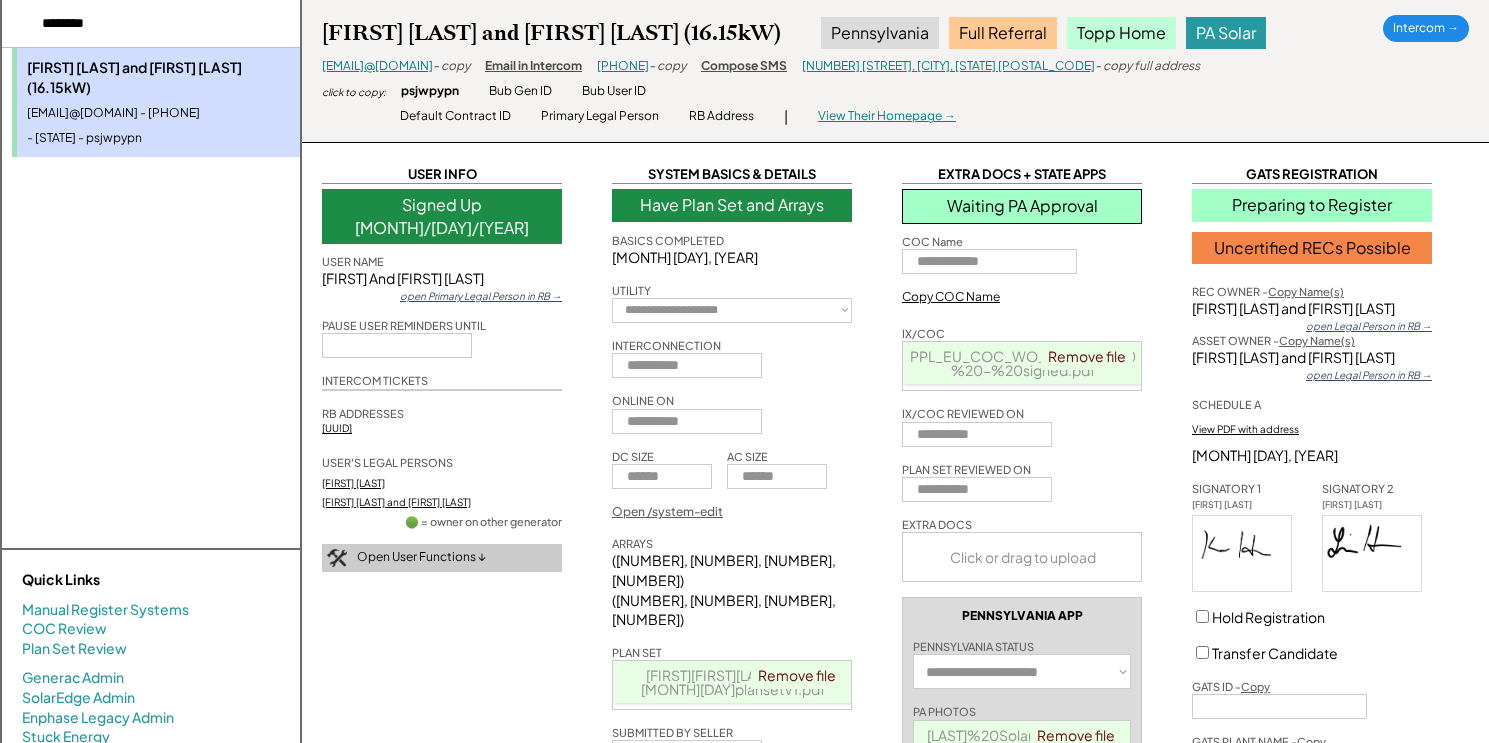 type 